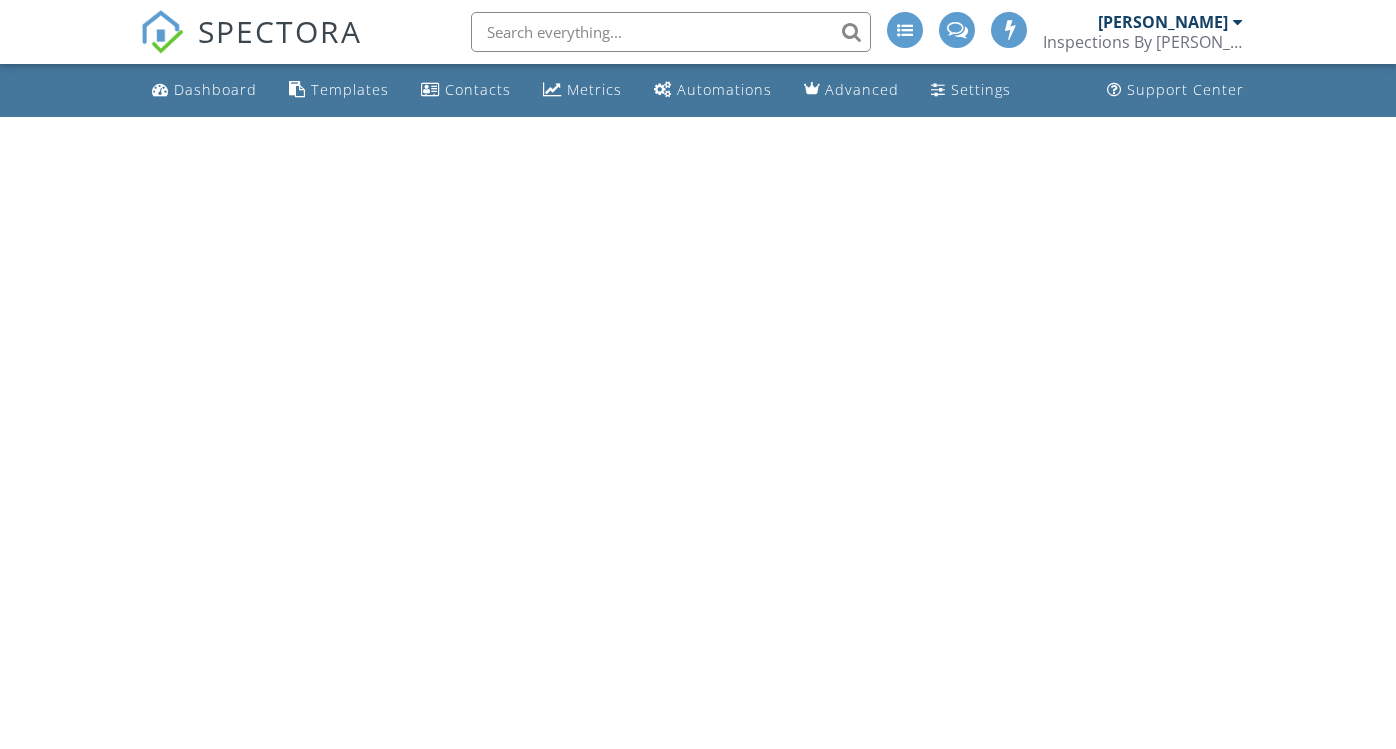 scroll, scrollTop: 0, scrollLeft: 0, axis: both 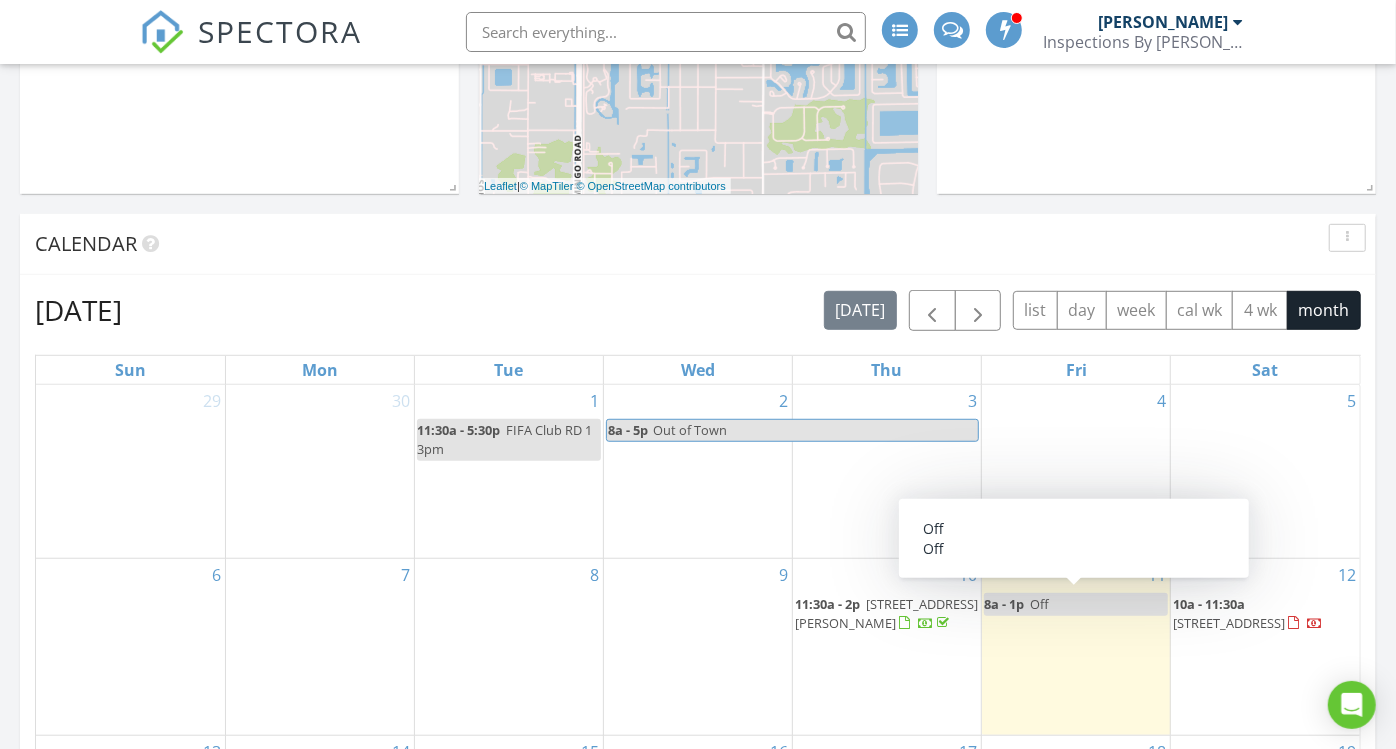 click on "8a - 1p
Off" at bounding box center [1076, 604] 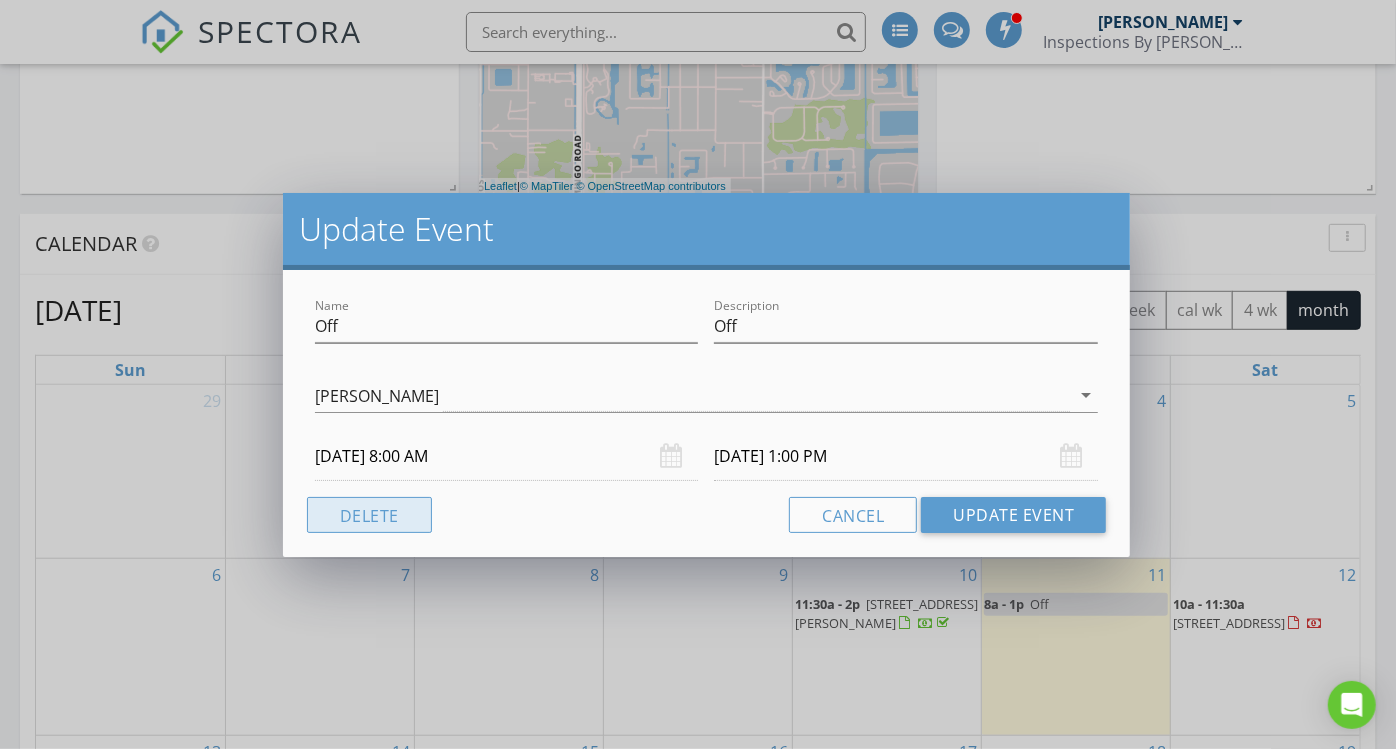 click on "Delete" at bounding box center [369, 515] 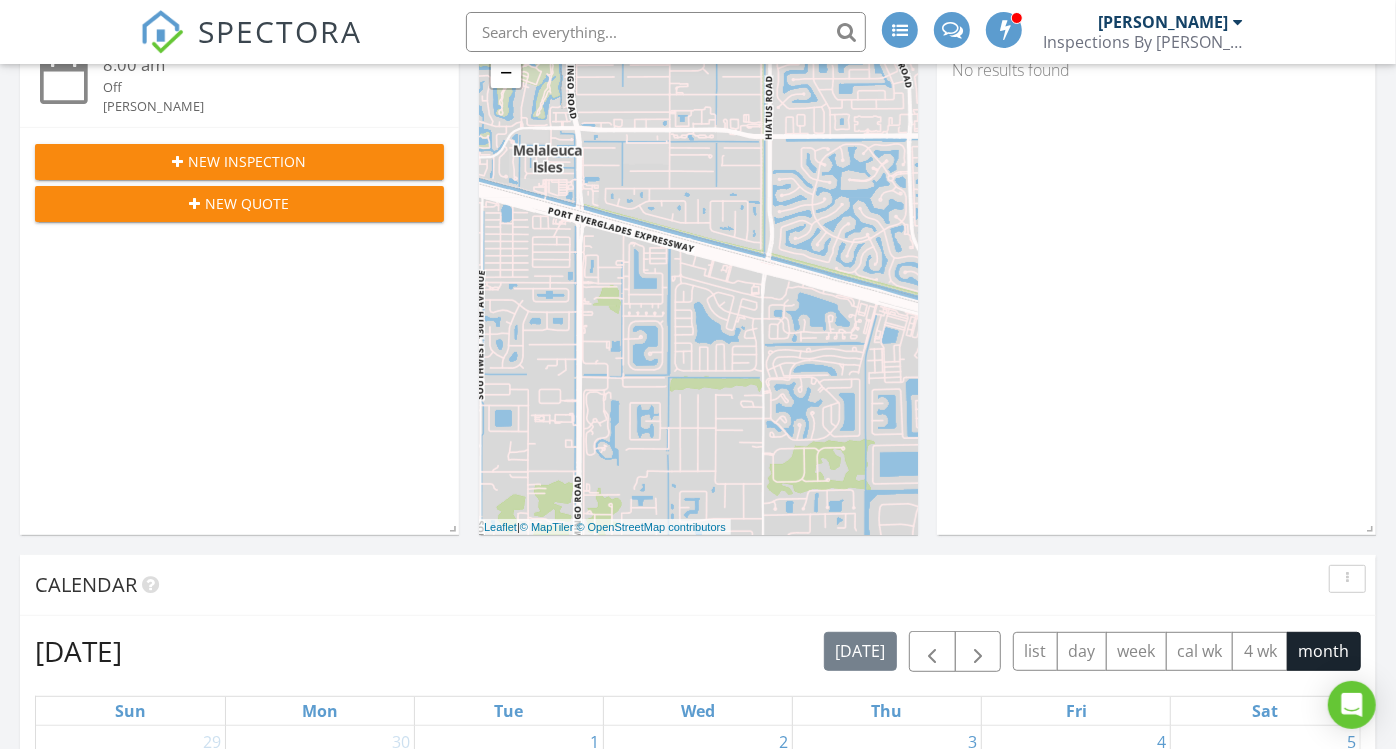 scroll, scrollTop: 0, scrollLeft: 0, axis: both 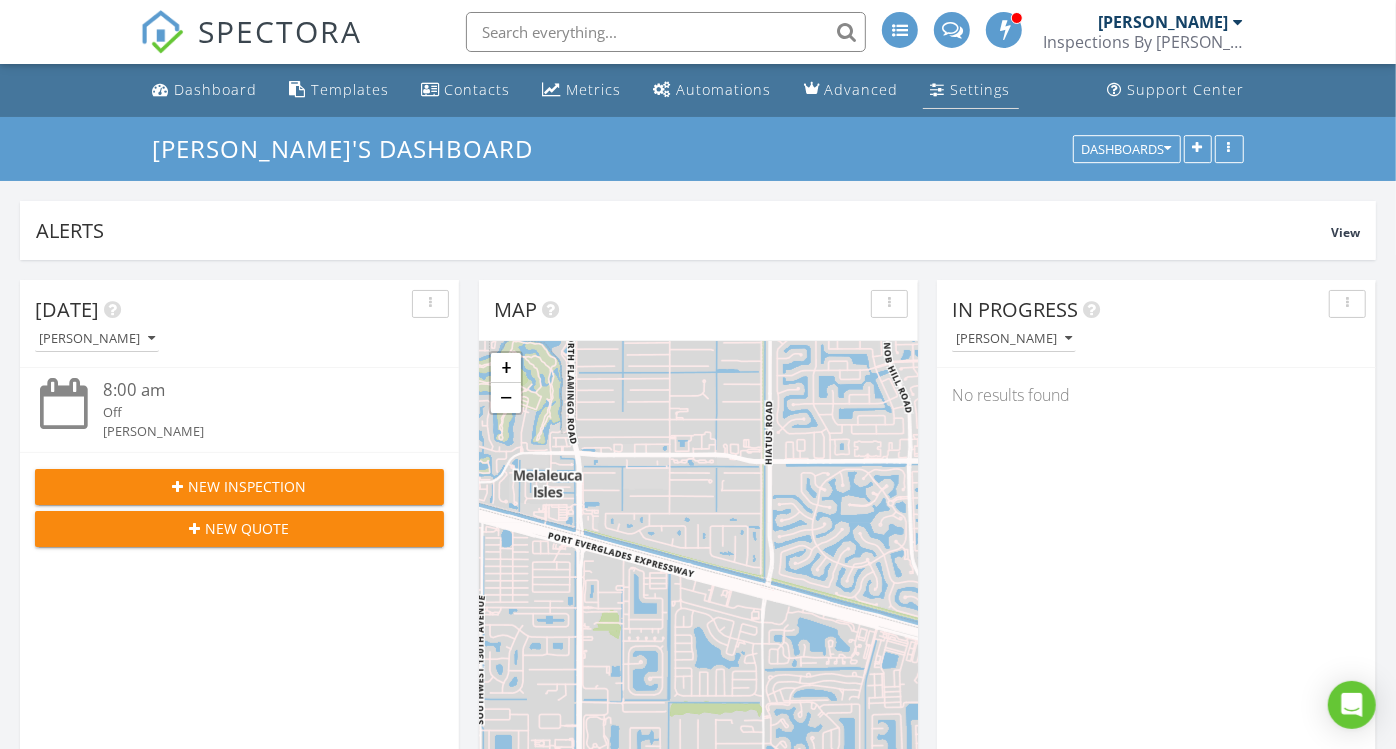 click on "Settings" at bounding box center (981, 89) 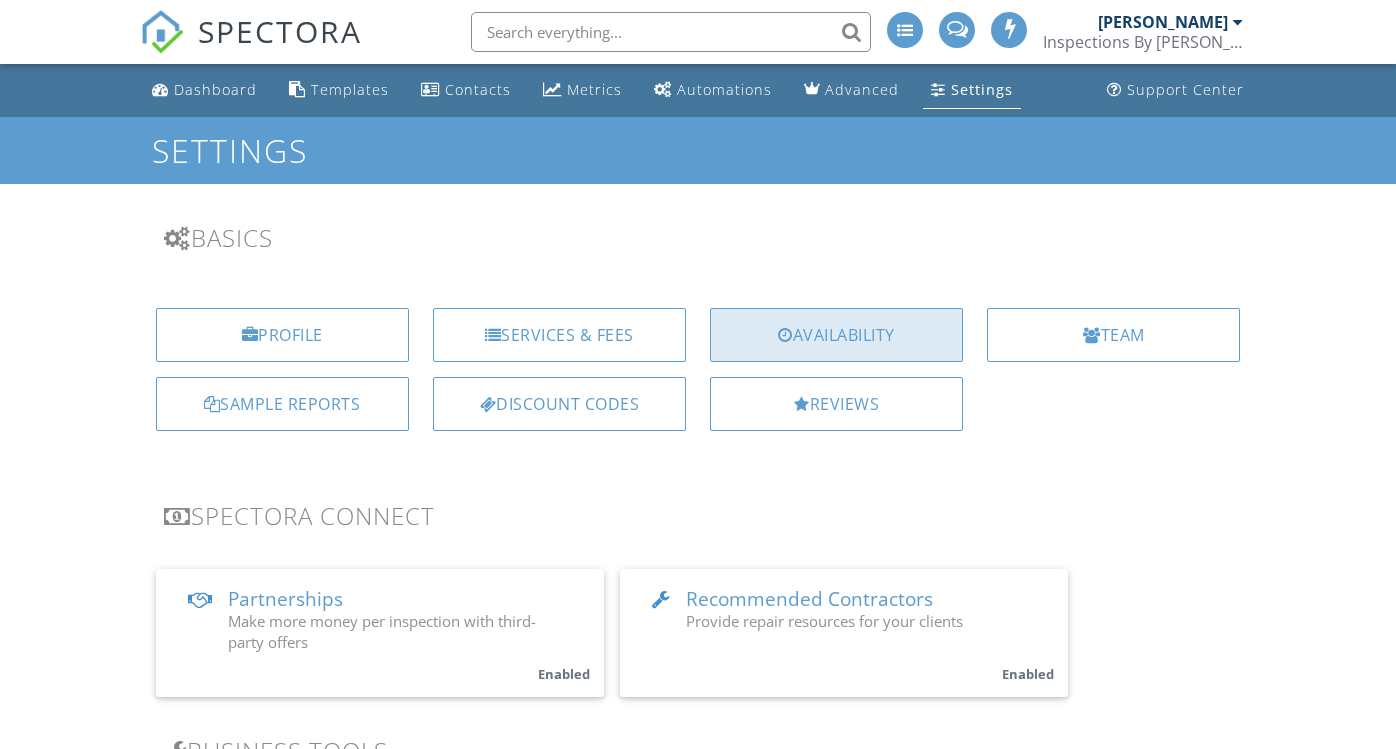 scroll, scrollTop: 0, scrollLeft: 0, axis: both 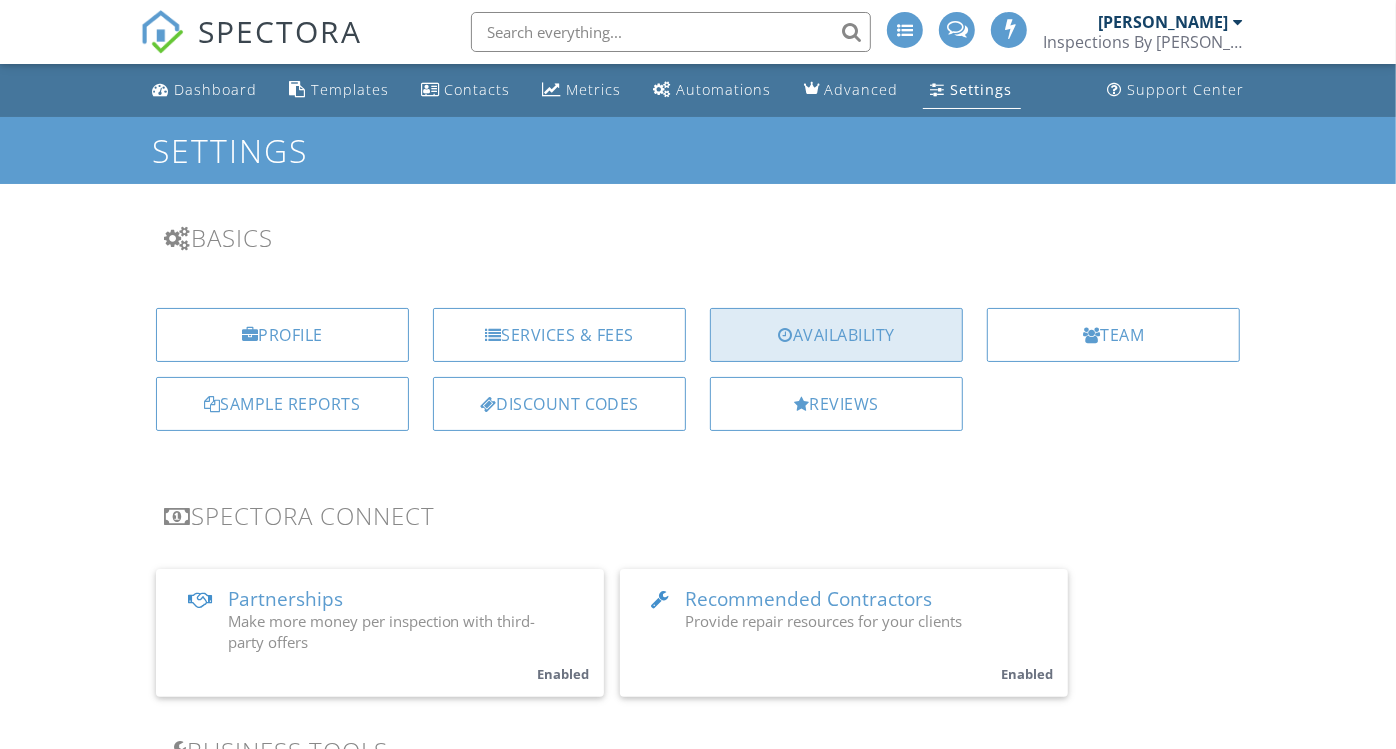 click on "Availability" at bounding box center [836, 335] 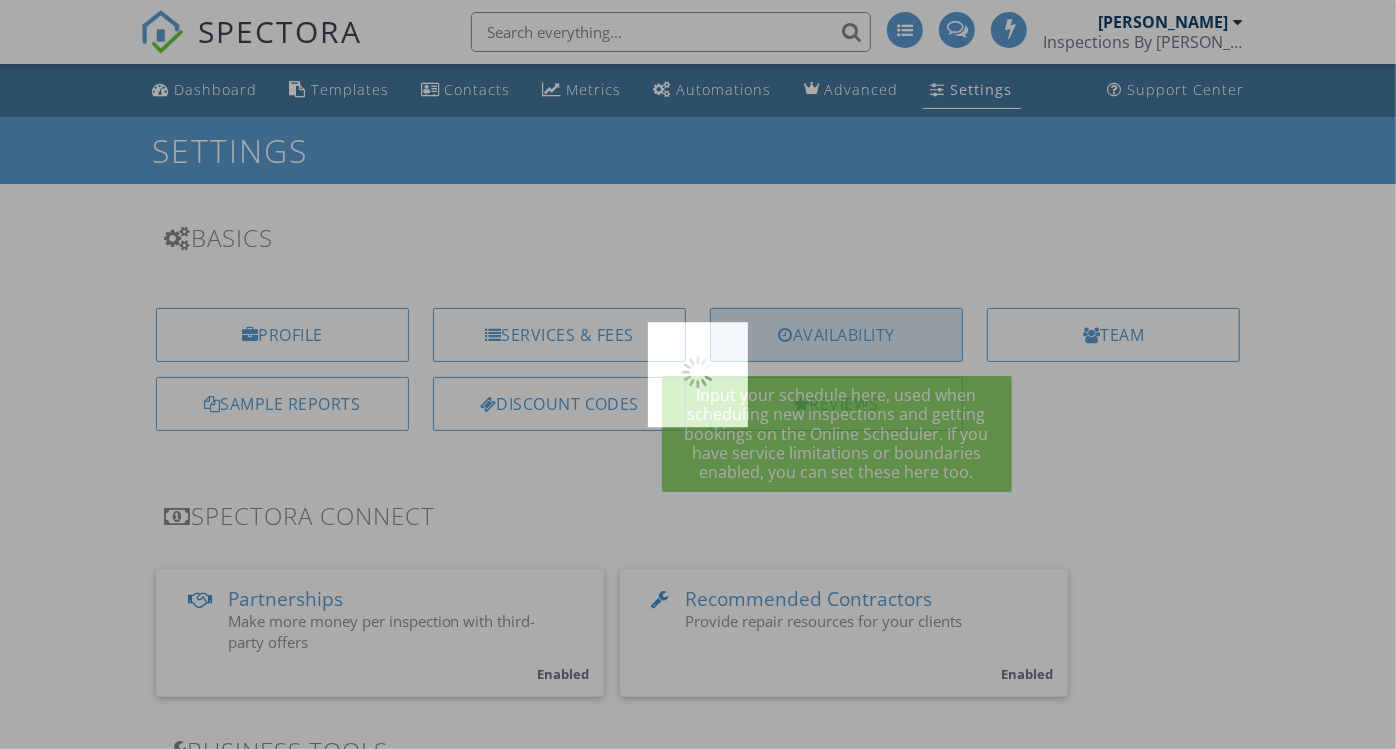 scroll, scrollTop: 0, scrollLeft: 0, axis: both 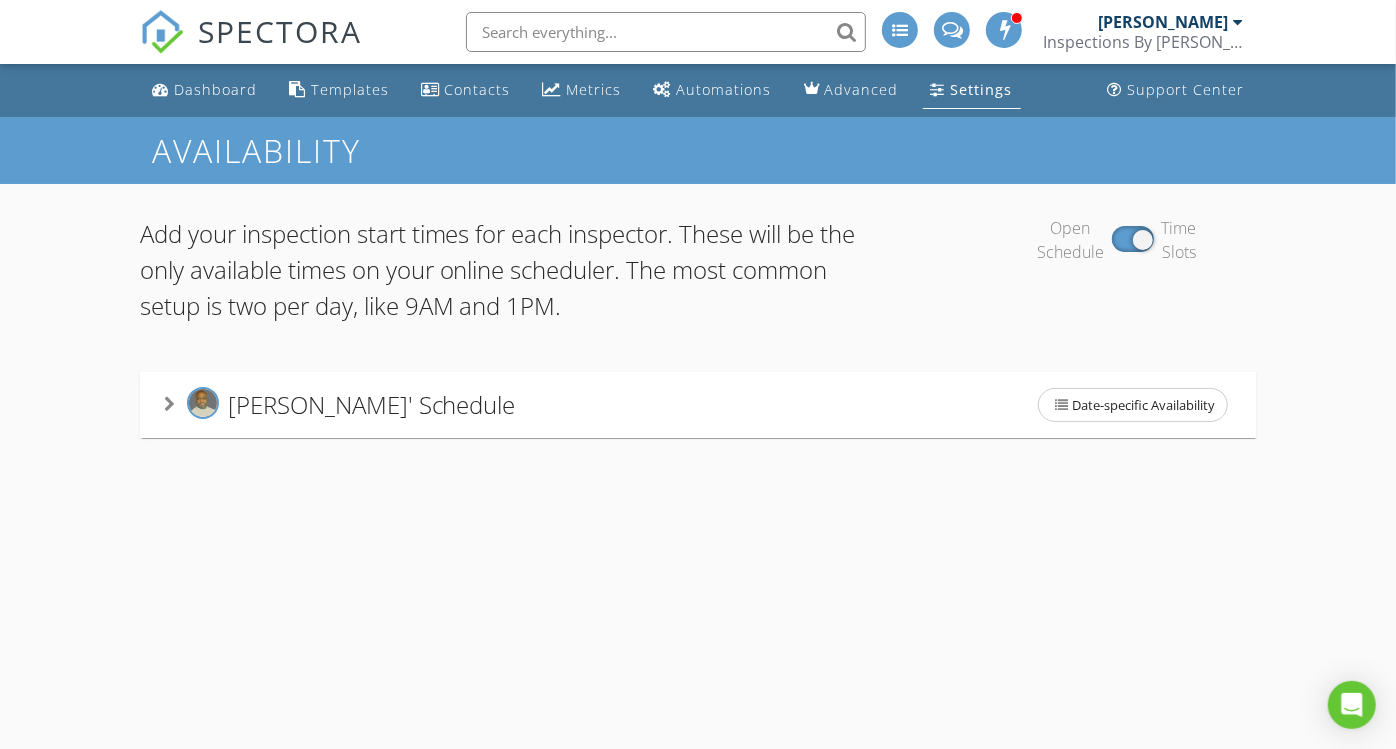 click on "Shawn Woods' Schedule" at bounding box center (372, 404) 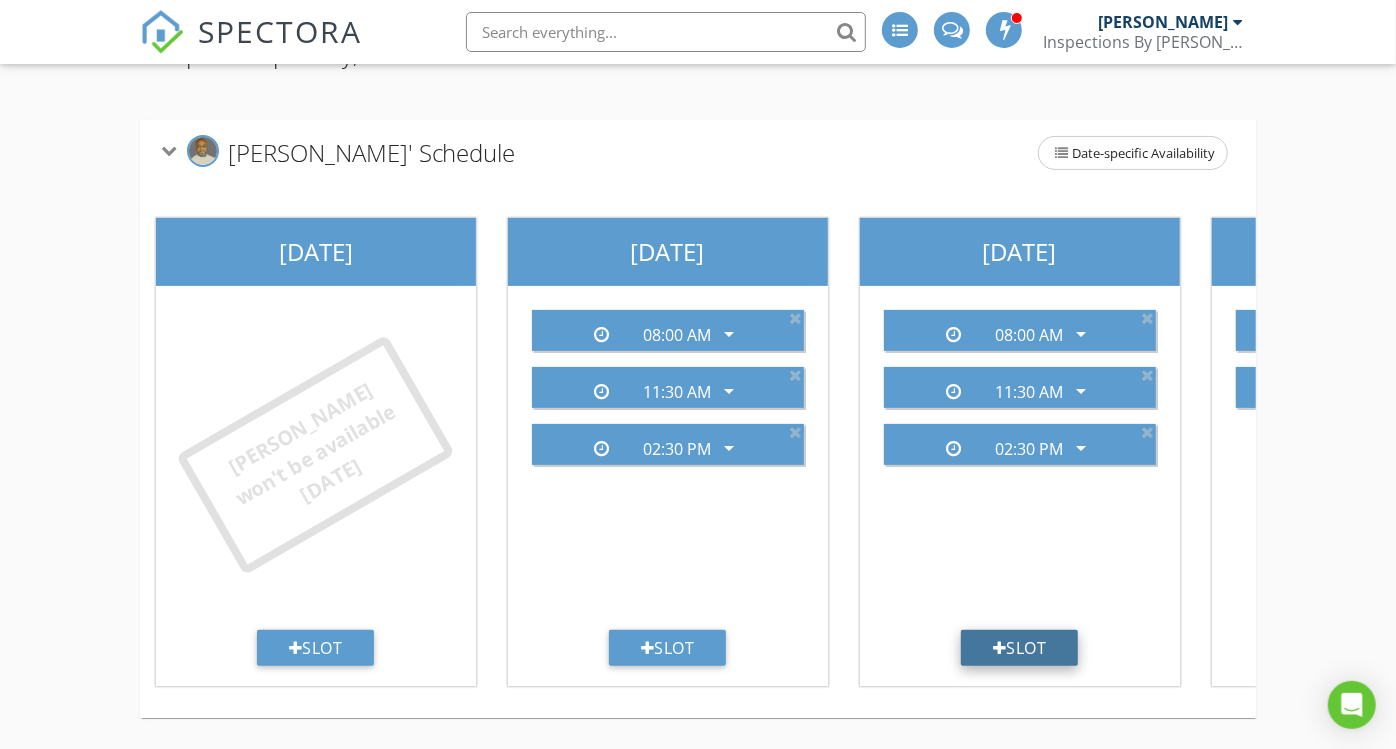 scroll, scrollTop: 269, scrollLeft: 0, axis: vertical 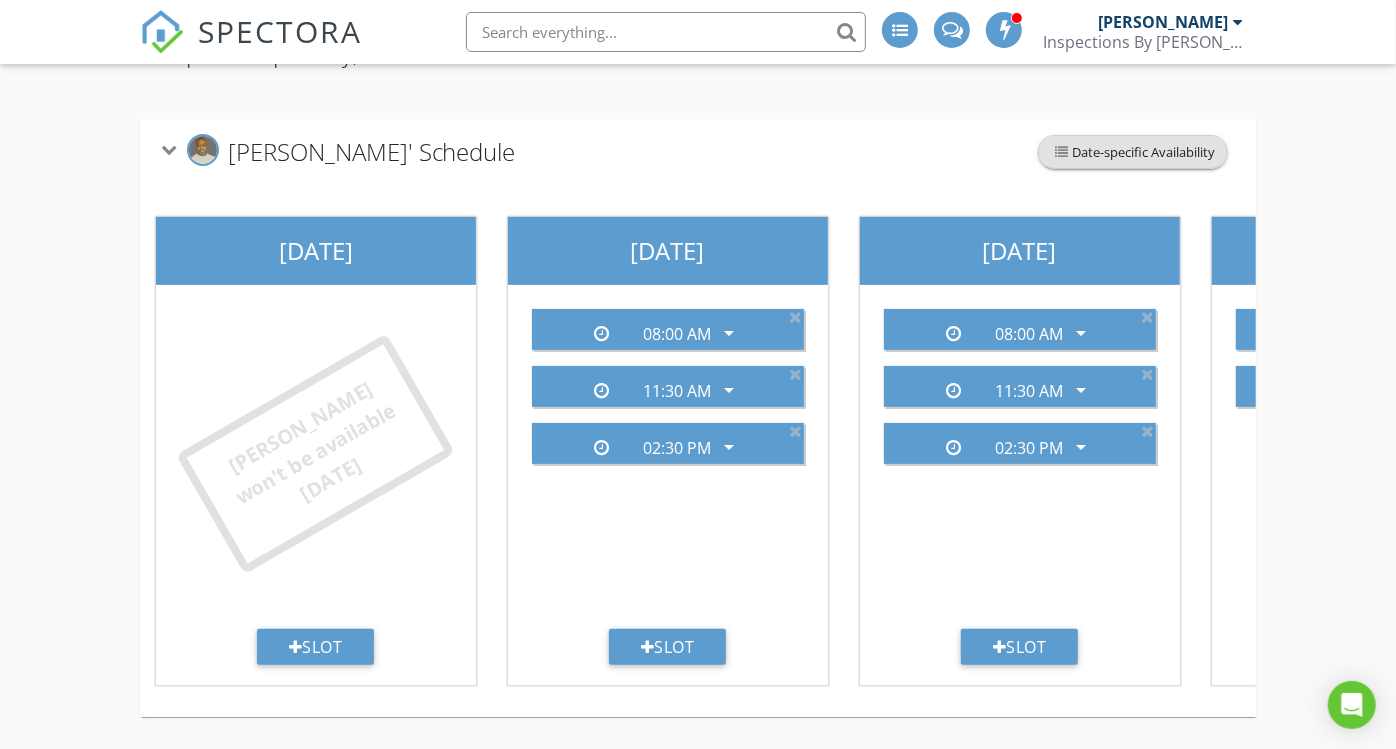 click on "Date-specific Availability" at bounding box center [1133, 152] 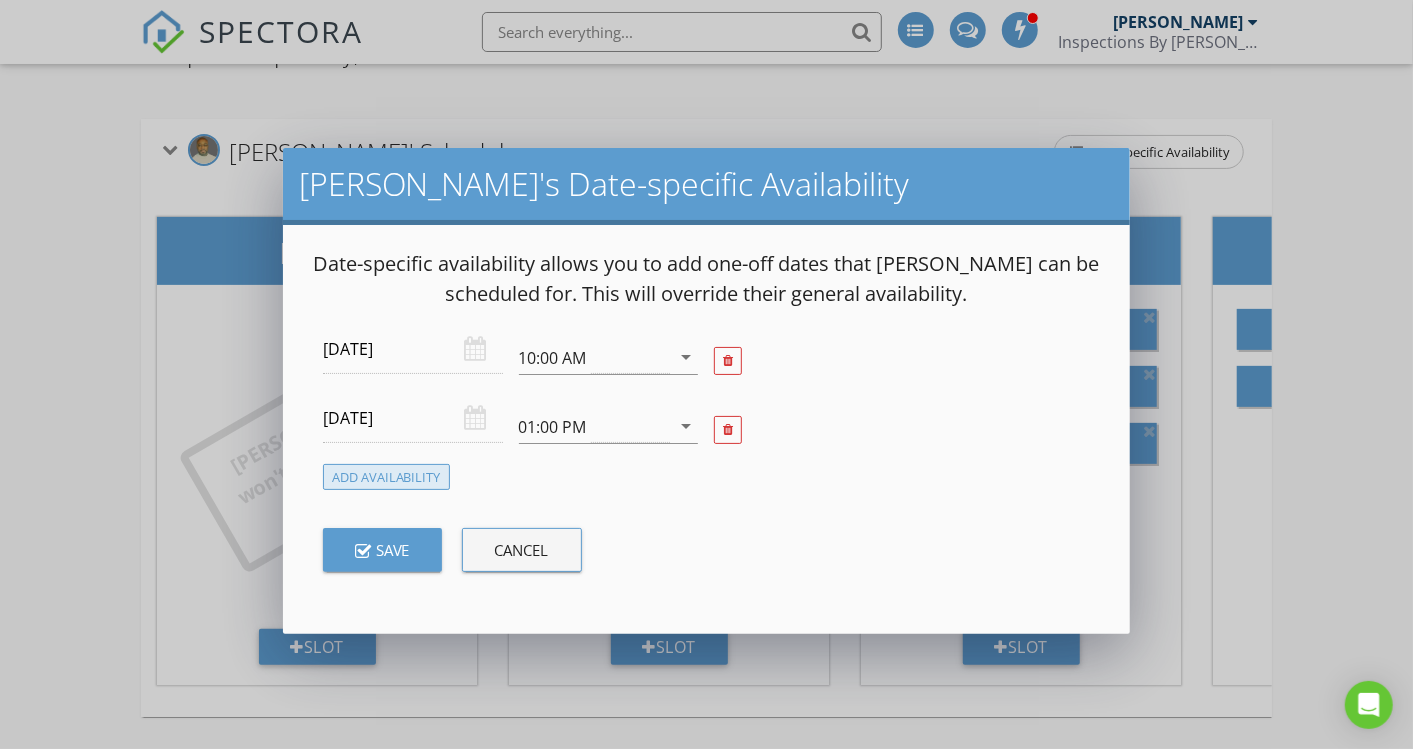 click on "Add Availability" at bounding box center [386, 477] 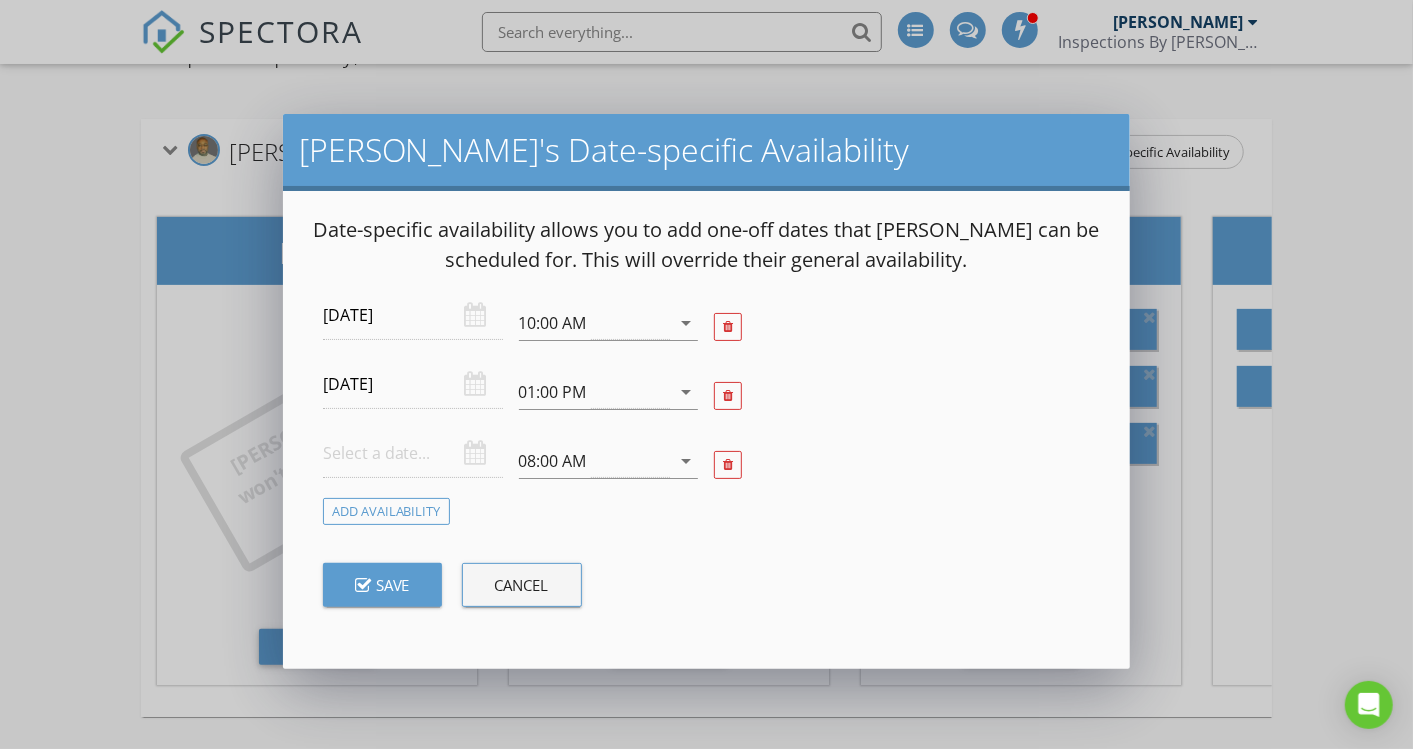 click at bounding box center [413, 453] 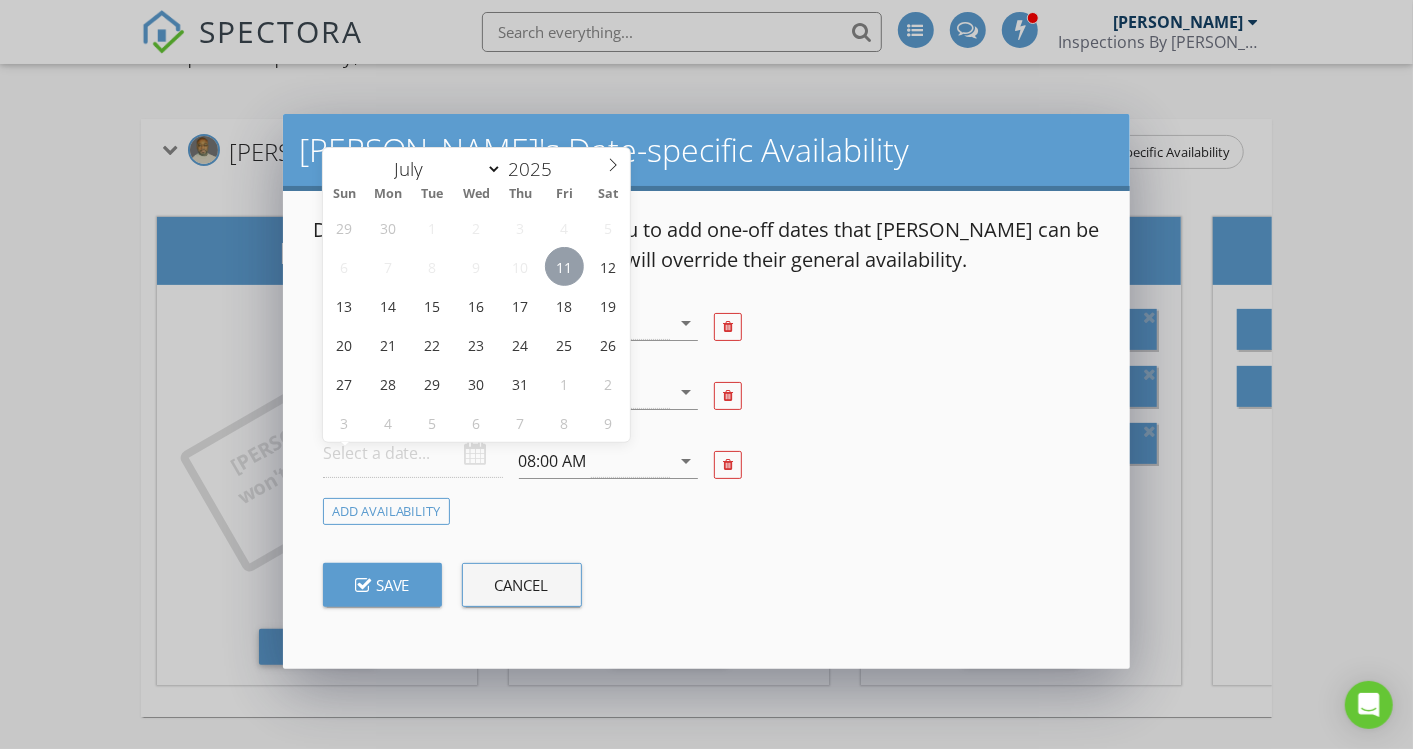 type on "2025-07-11" 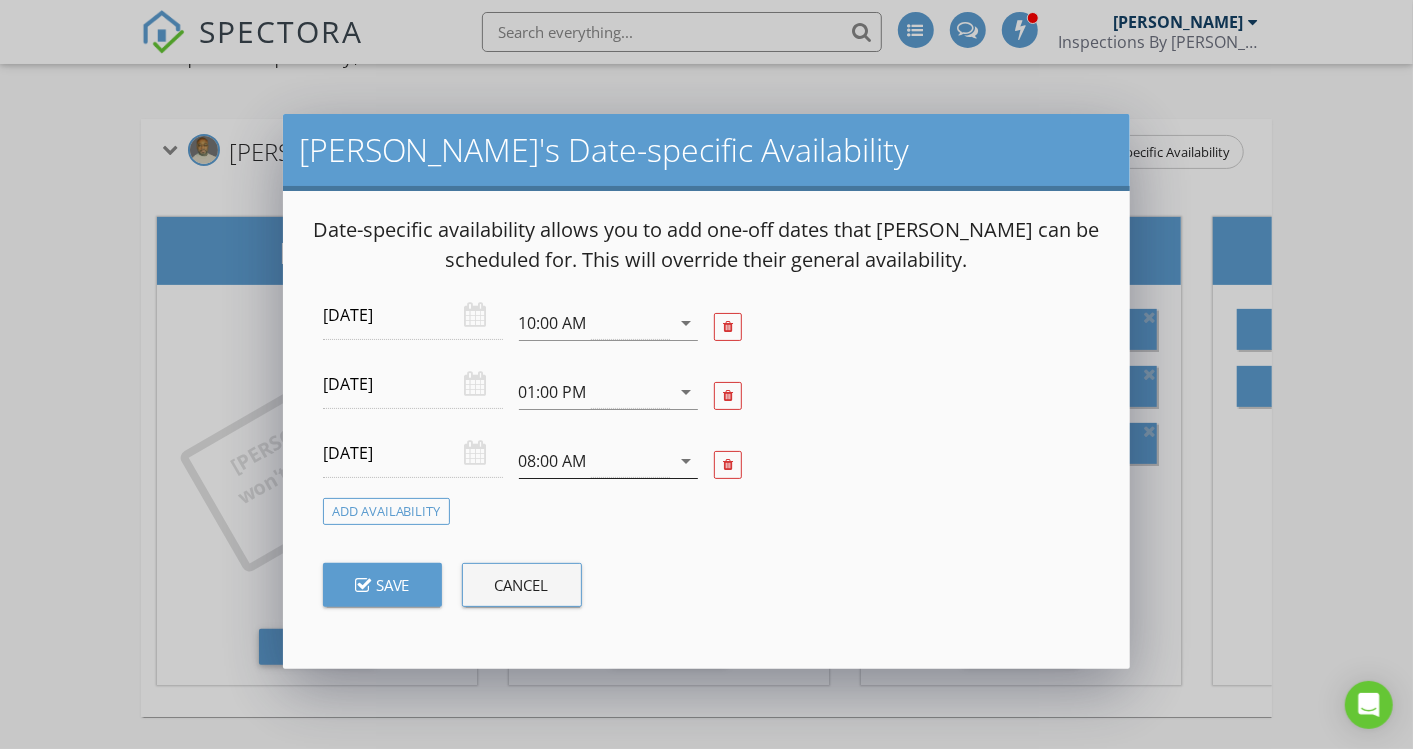 click on "08:00 AM" at bounding box center [553, 461] 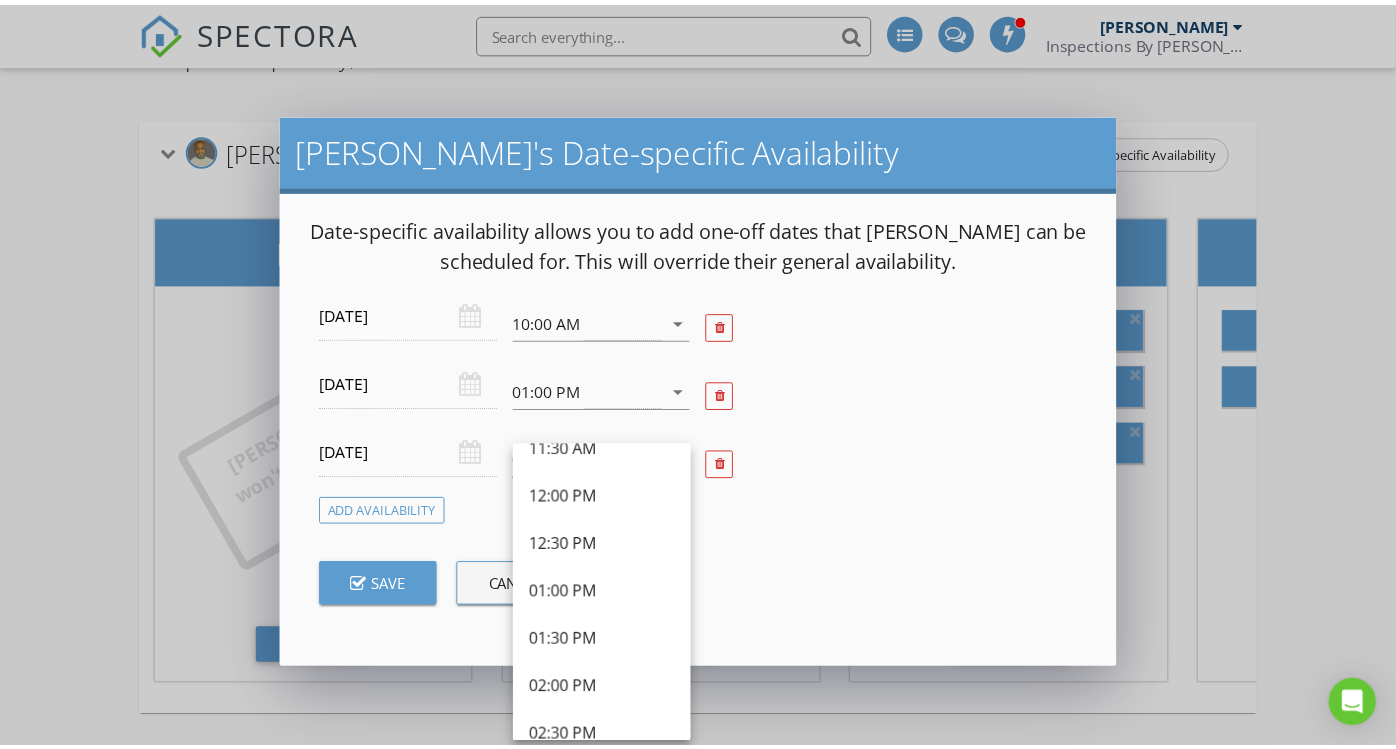 scroll, scrollTop: 666, scrollLeft: 0, axis: vertical 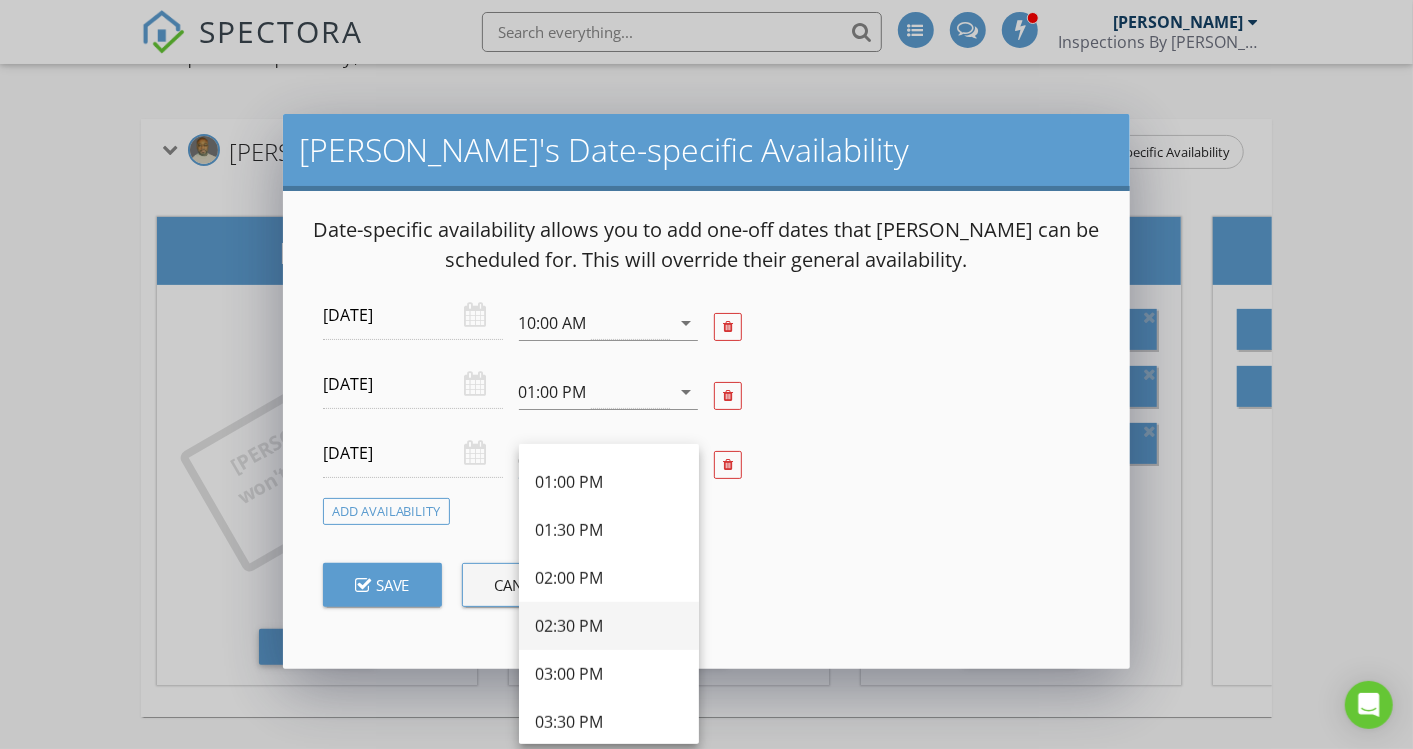 click on "02:30 PM" at bounding box center [609, 626] 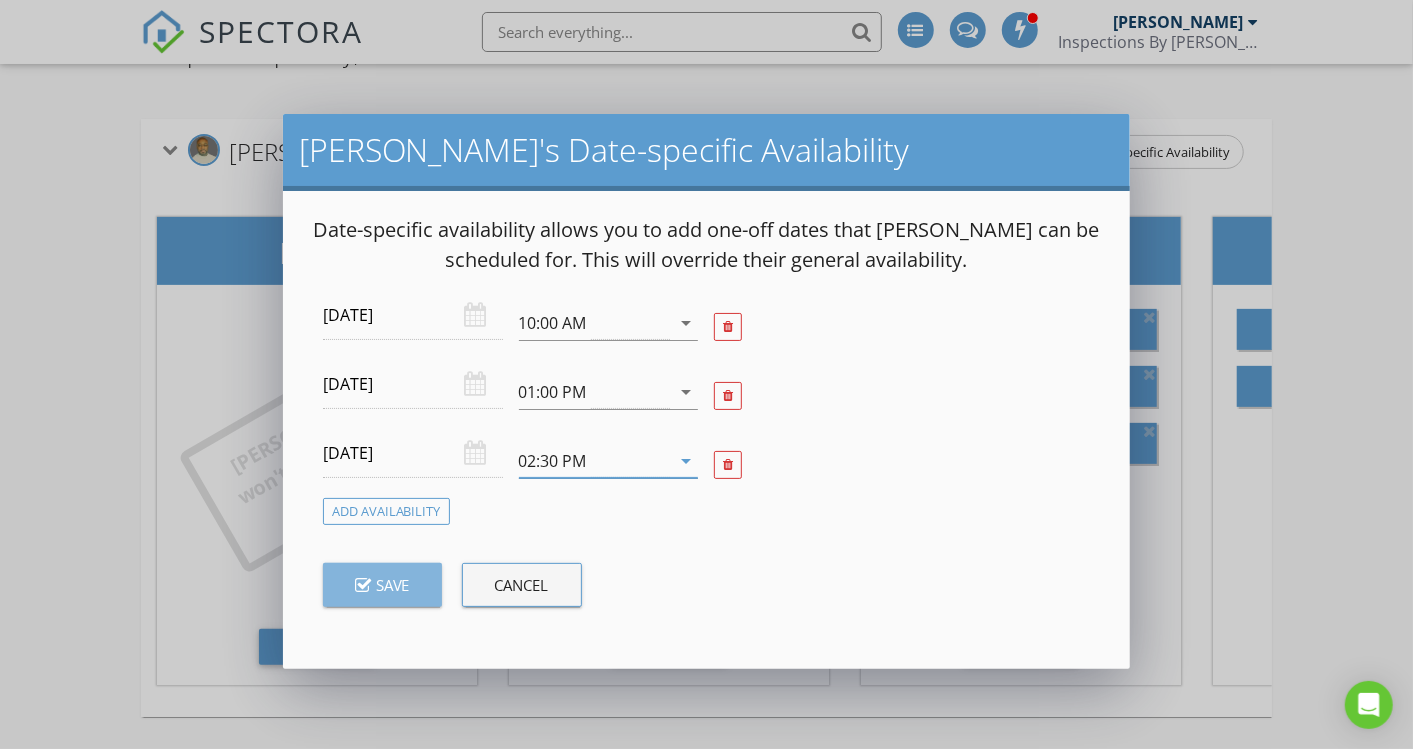 click at bounding box center (363, 587) 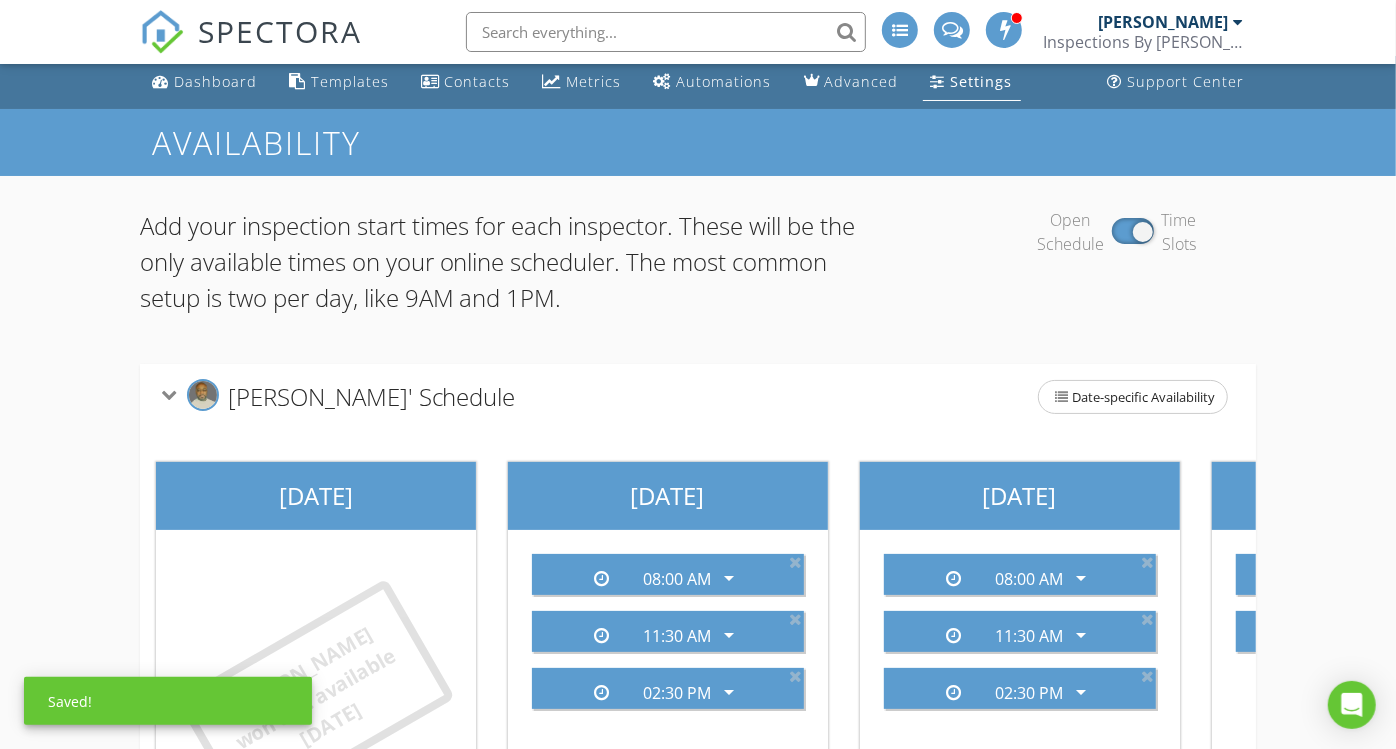 scroll, scrollTop: 0, scrollLeft: 0, axis: both 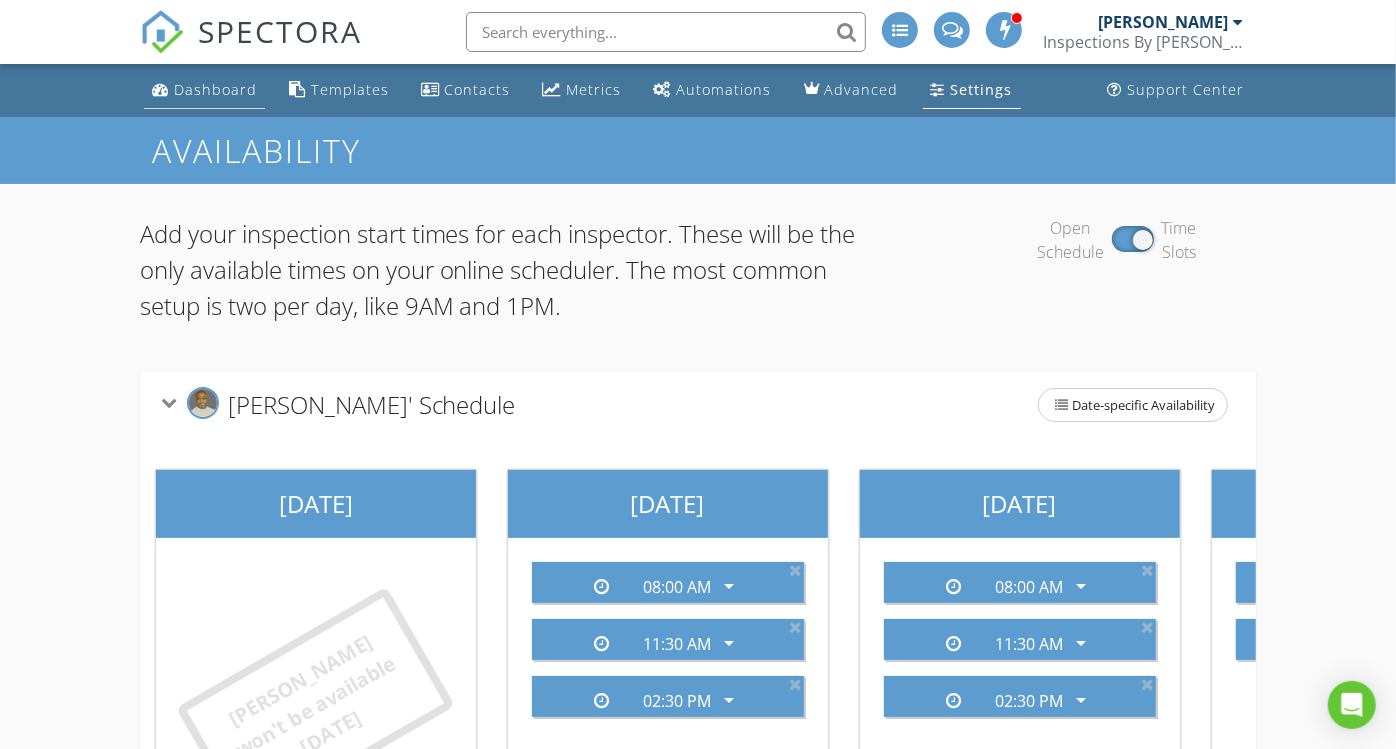click on "Dashboard" at bounding box center (215, 89) 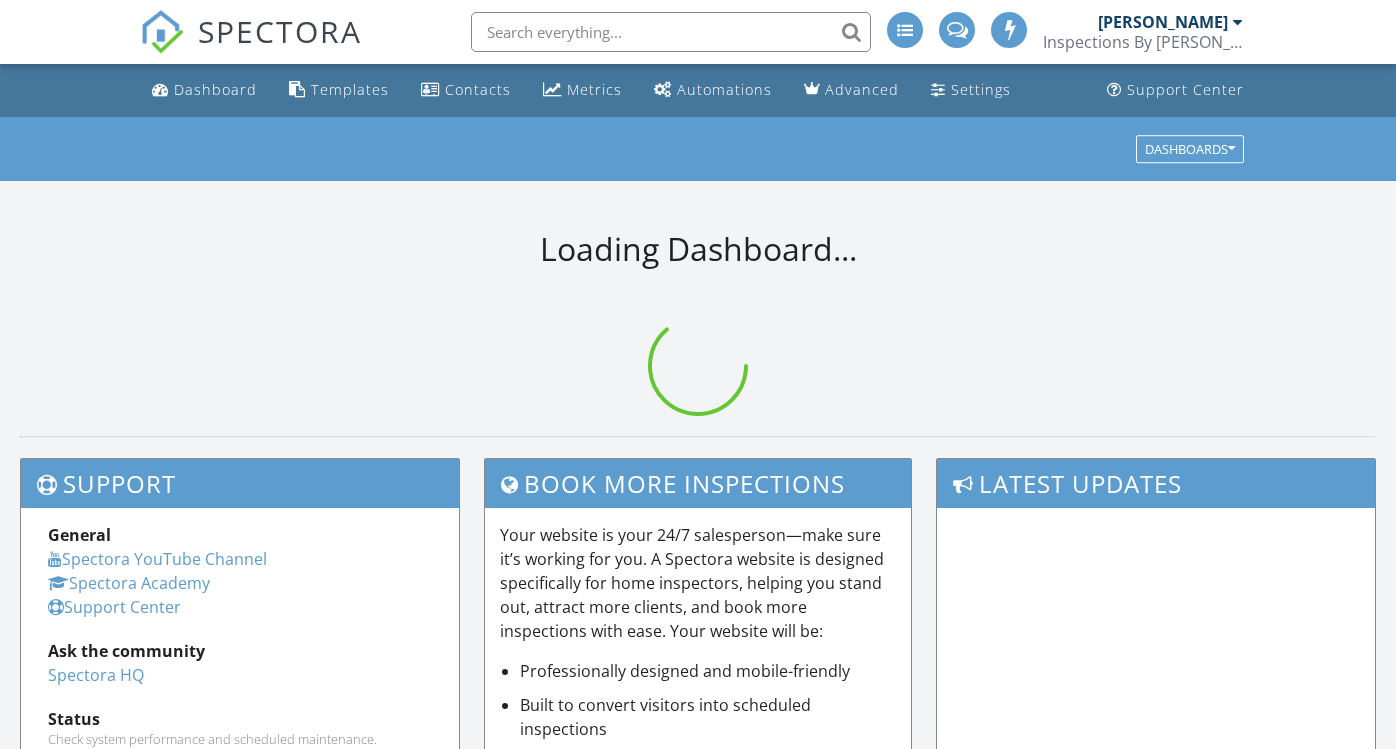scroll, scrollTop: 0, scrollLeft: 0, axis: both 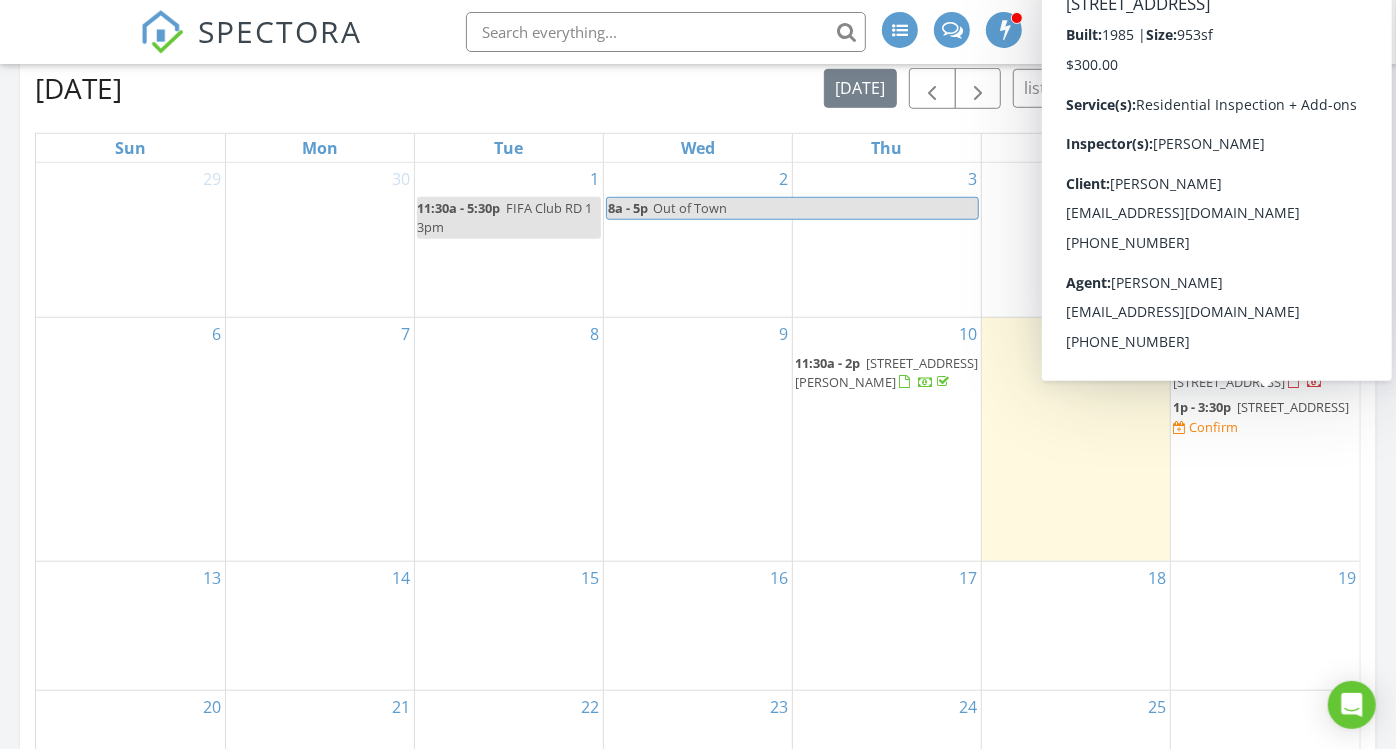 click on "13355 SW 9th Ct, Pembroke Pines 33027" at bounding box center (1293, 407) 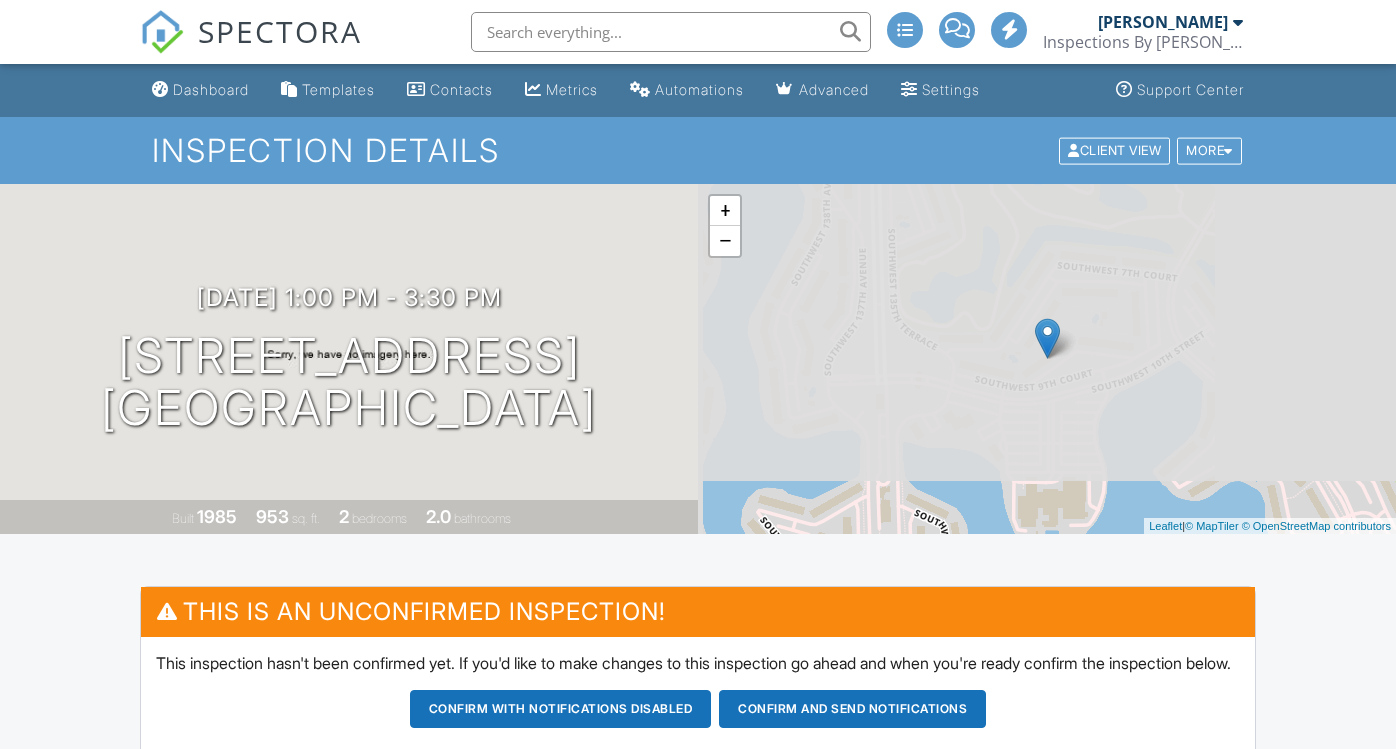 scroll, scrollTop: 111, scrollLeft: 0, axis: vertical 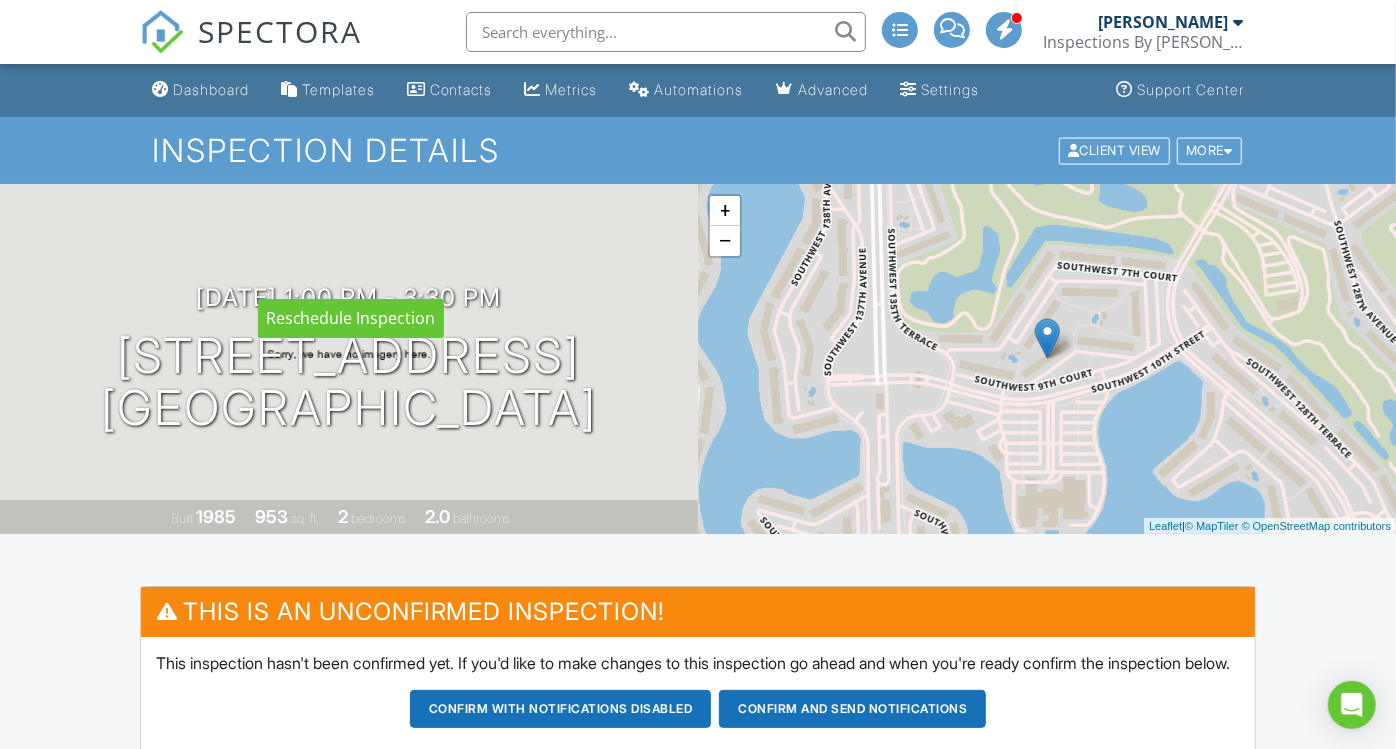 click at bounding box center (0, 0) 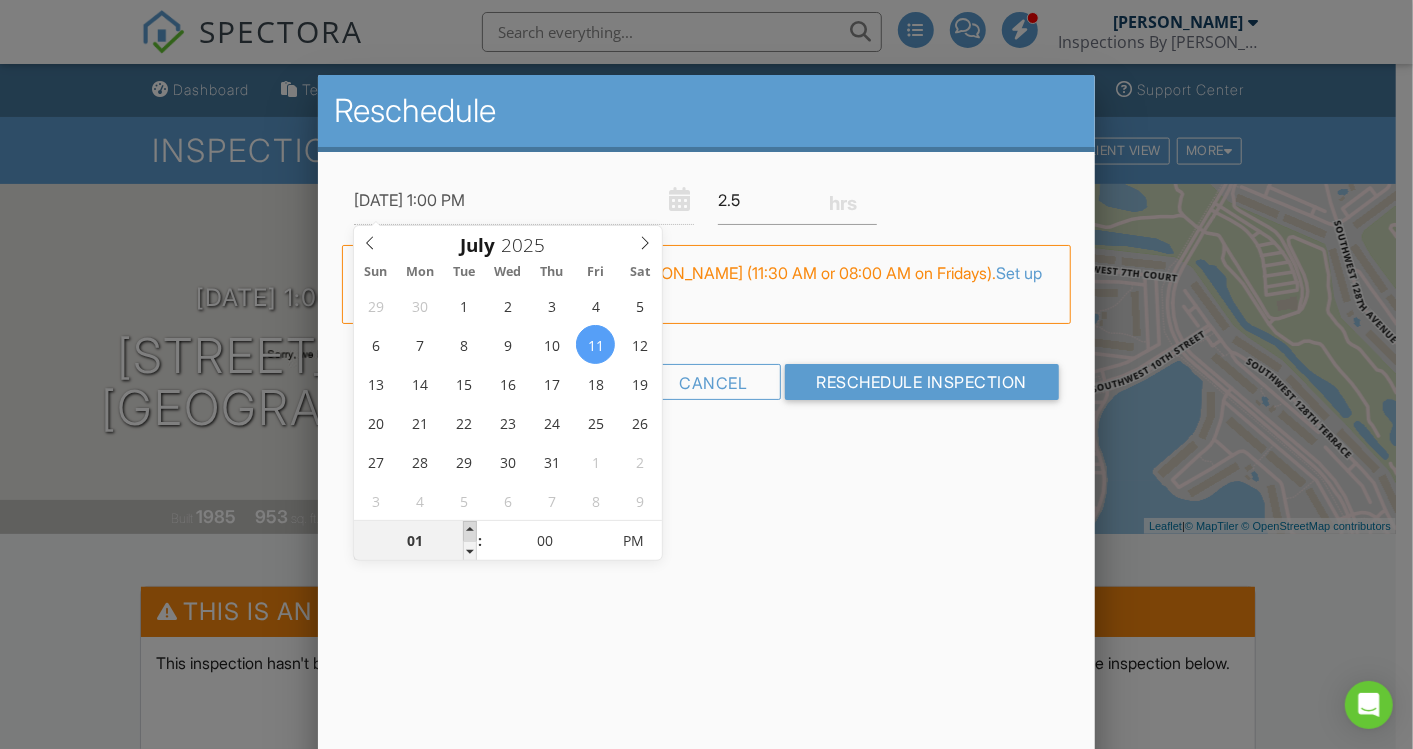 type on "07/11/2025 2:00 PM" 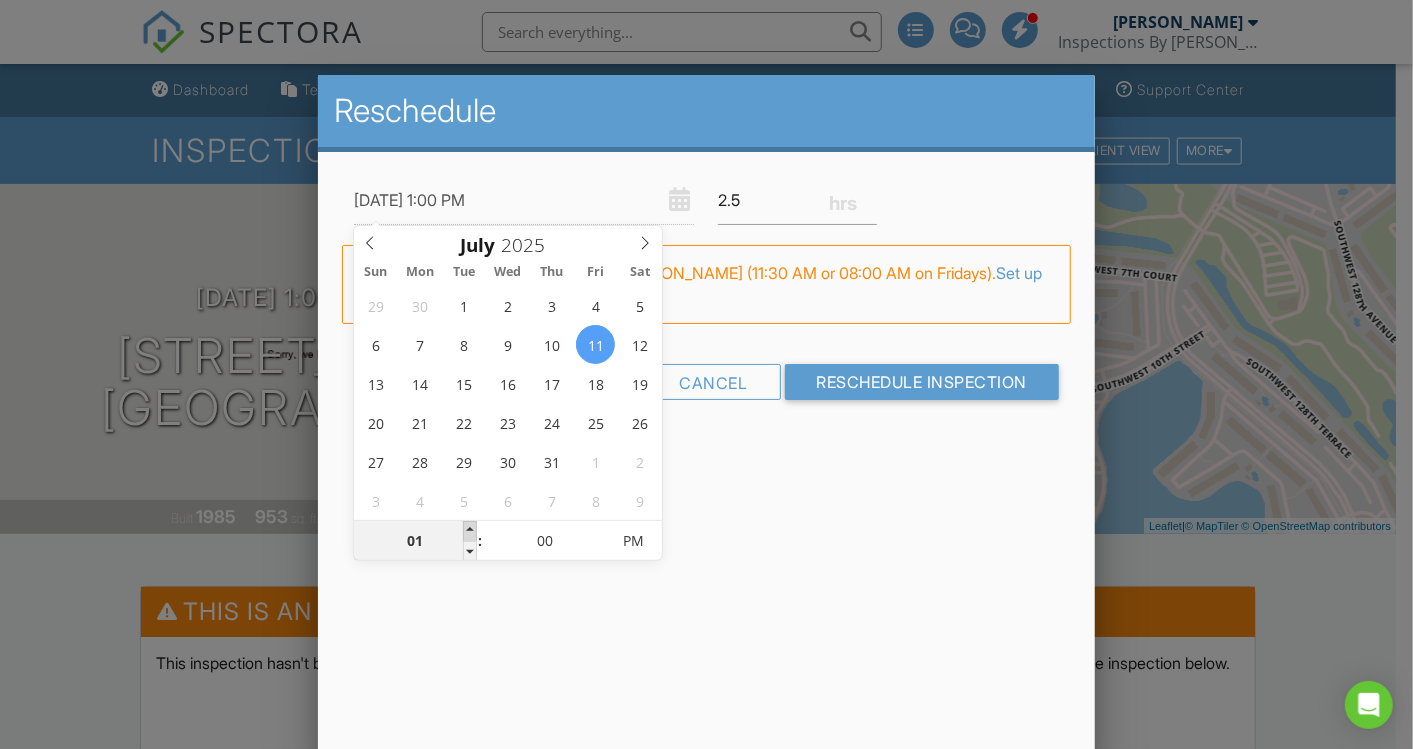 type on "02" 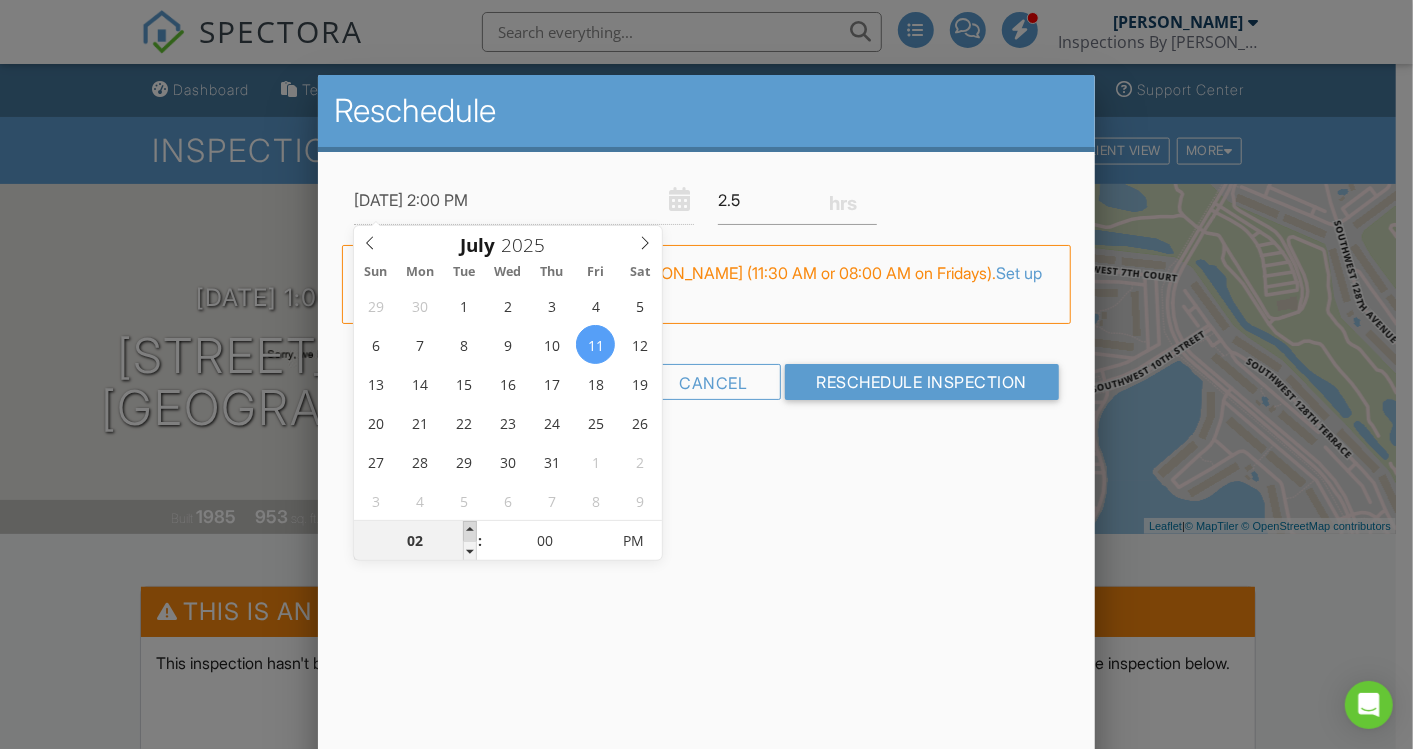 click at bounding box center [470, 531] 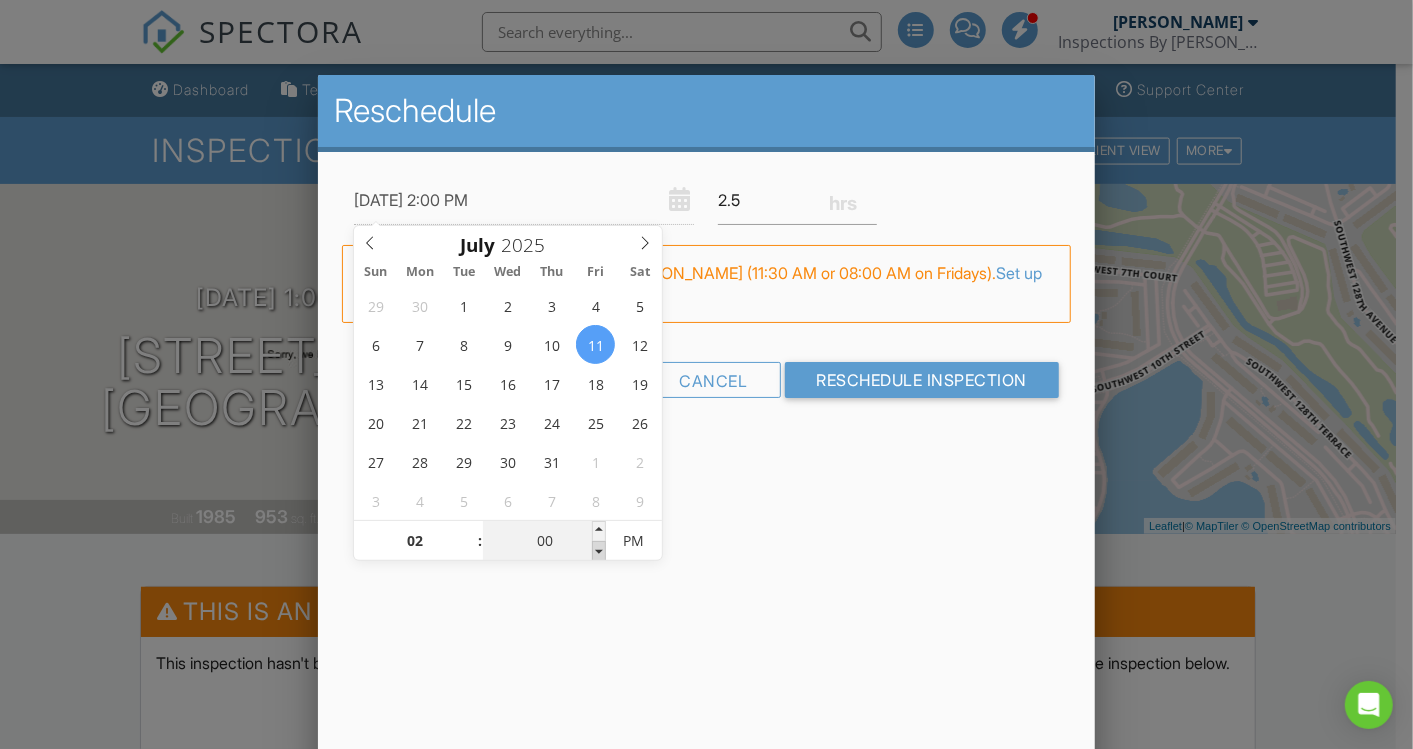 type on "07/11/2025 1:55 PM" 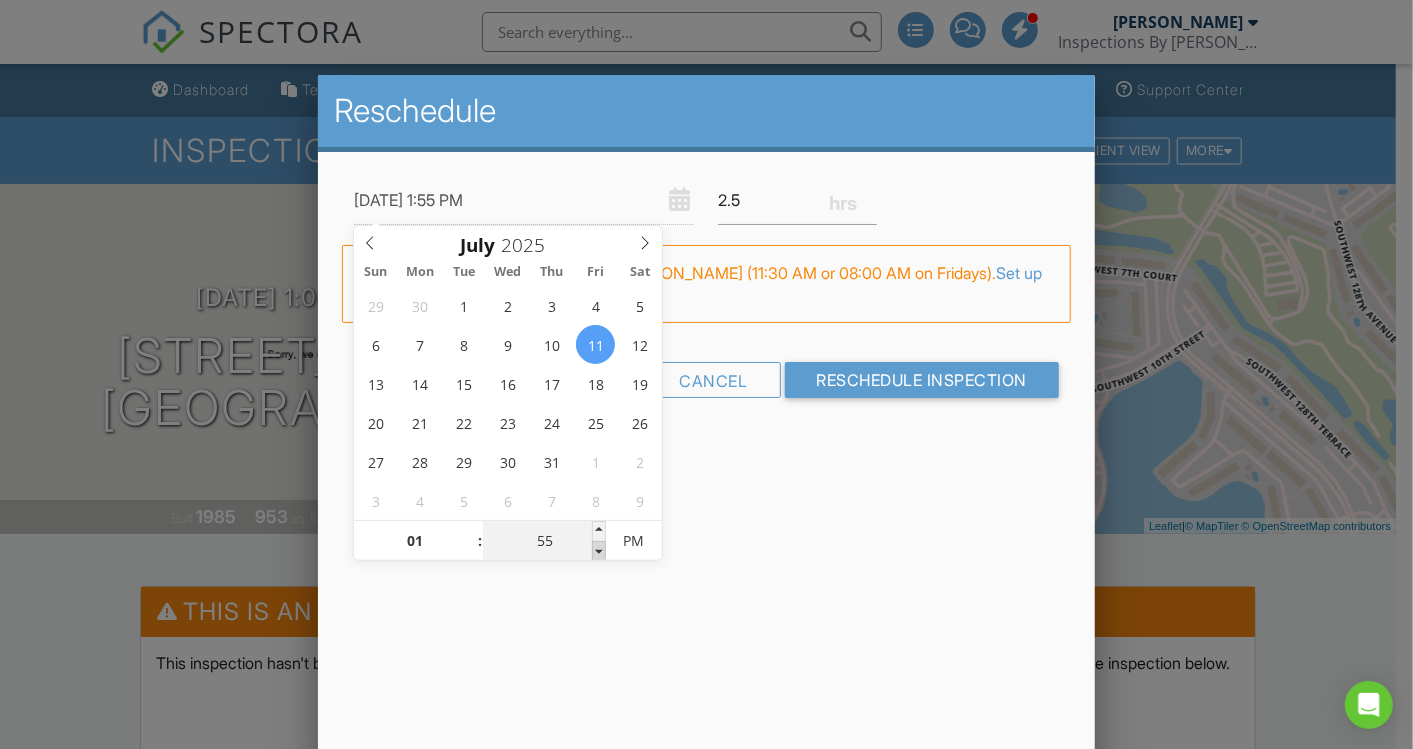 click at bounding box center (599, 551) 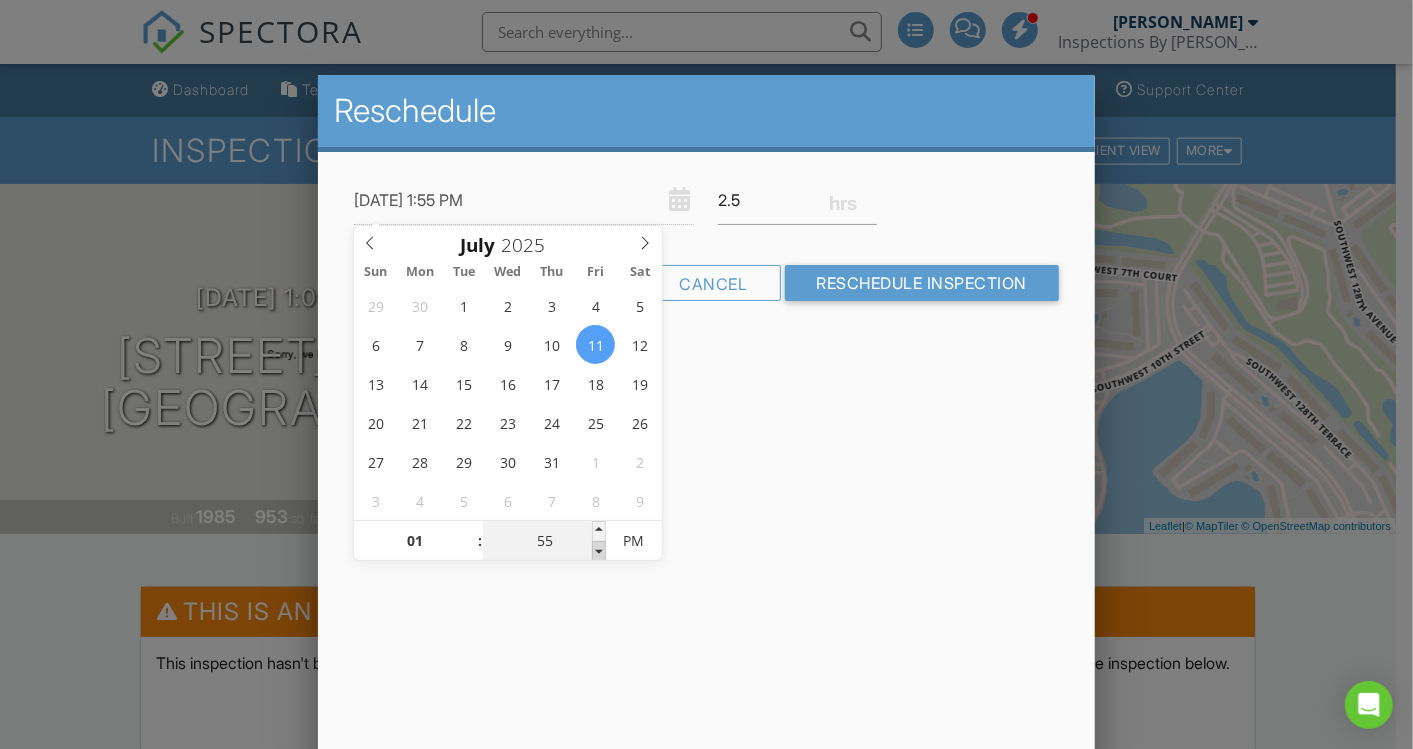 type on "07/11/2025 1:50 PM" 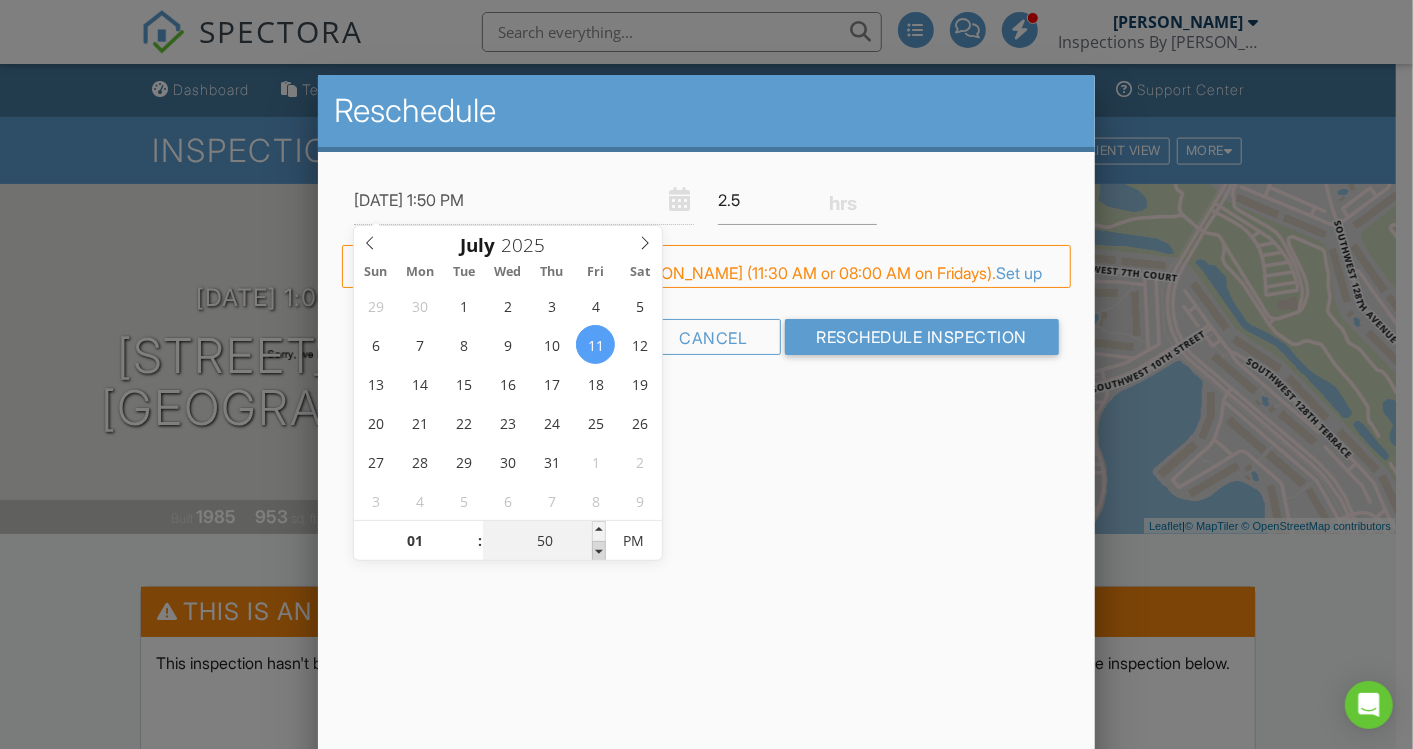 click at bounding box center (599, 551) 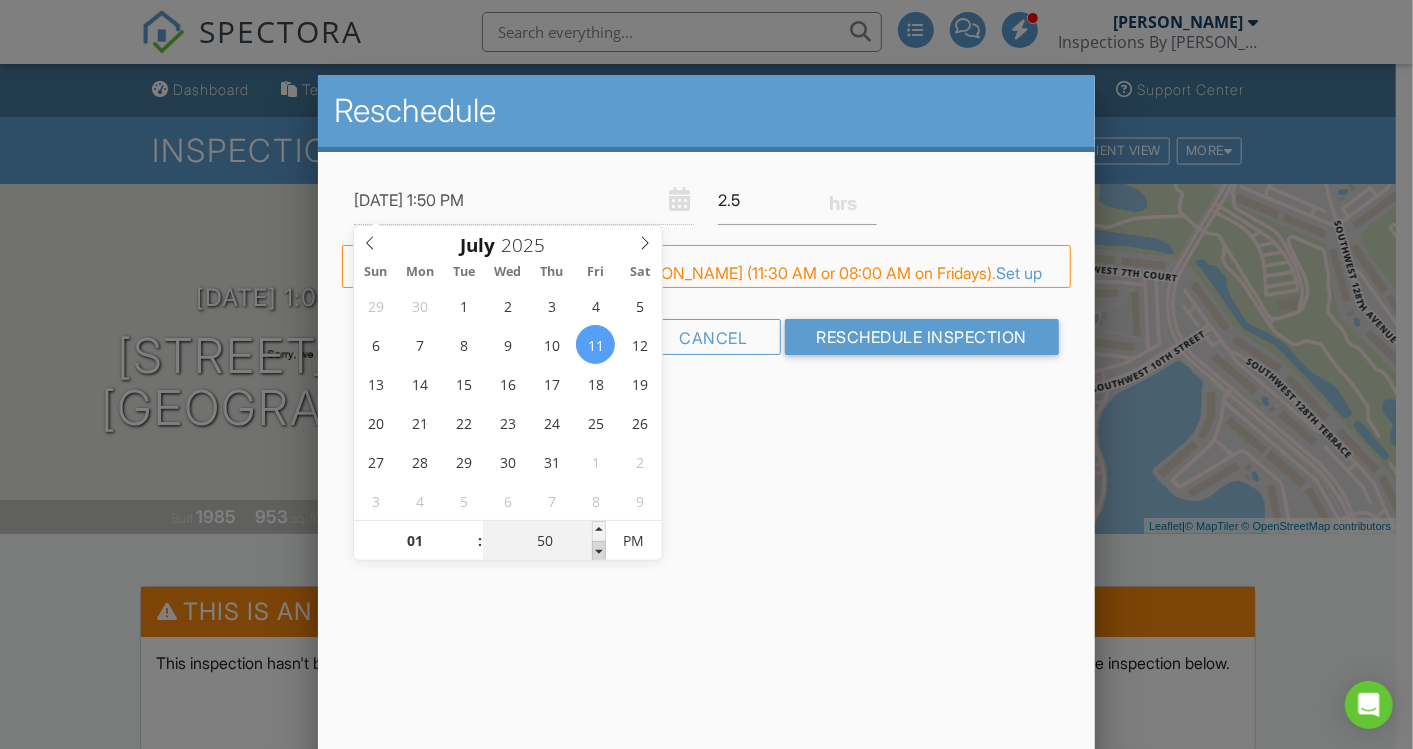 type on "07/11/2025 1:45 PM" 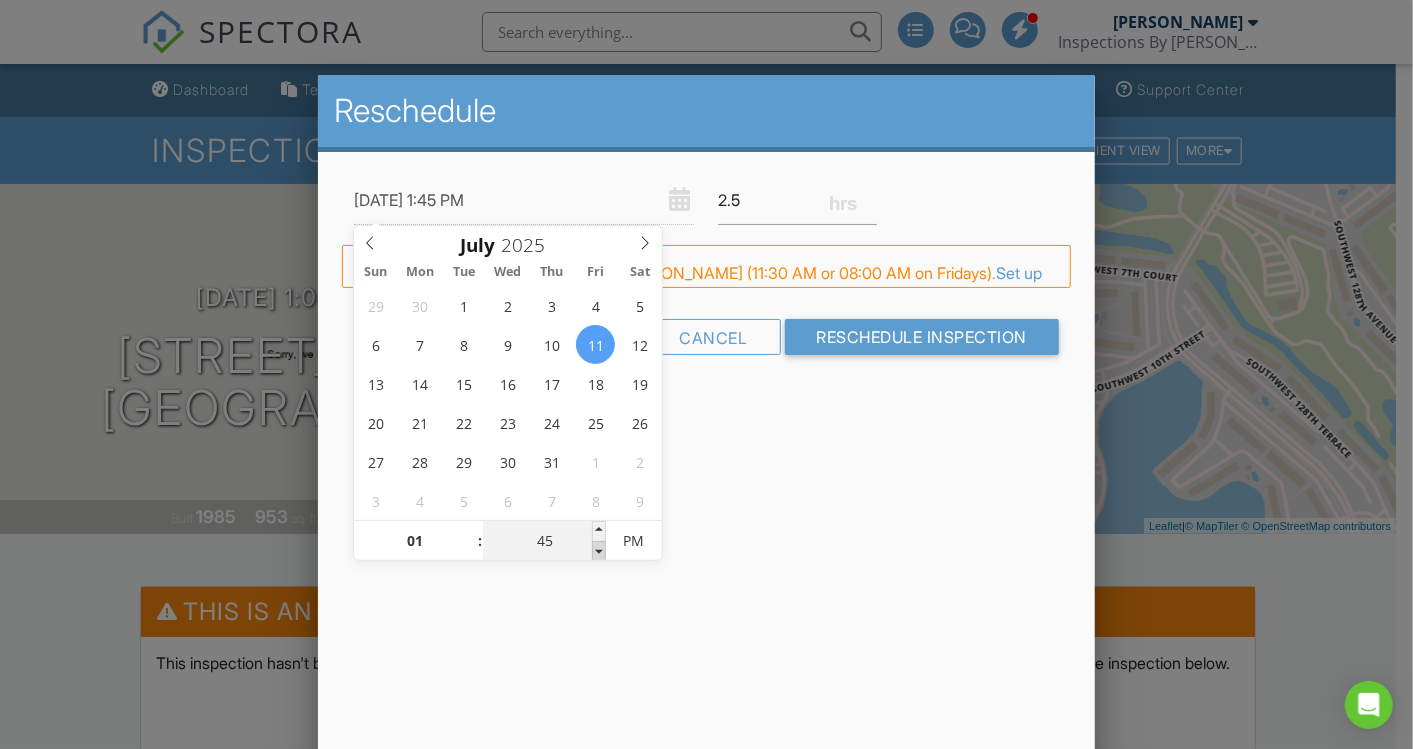 click at bounding box center [599, 551] 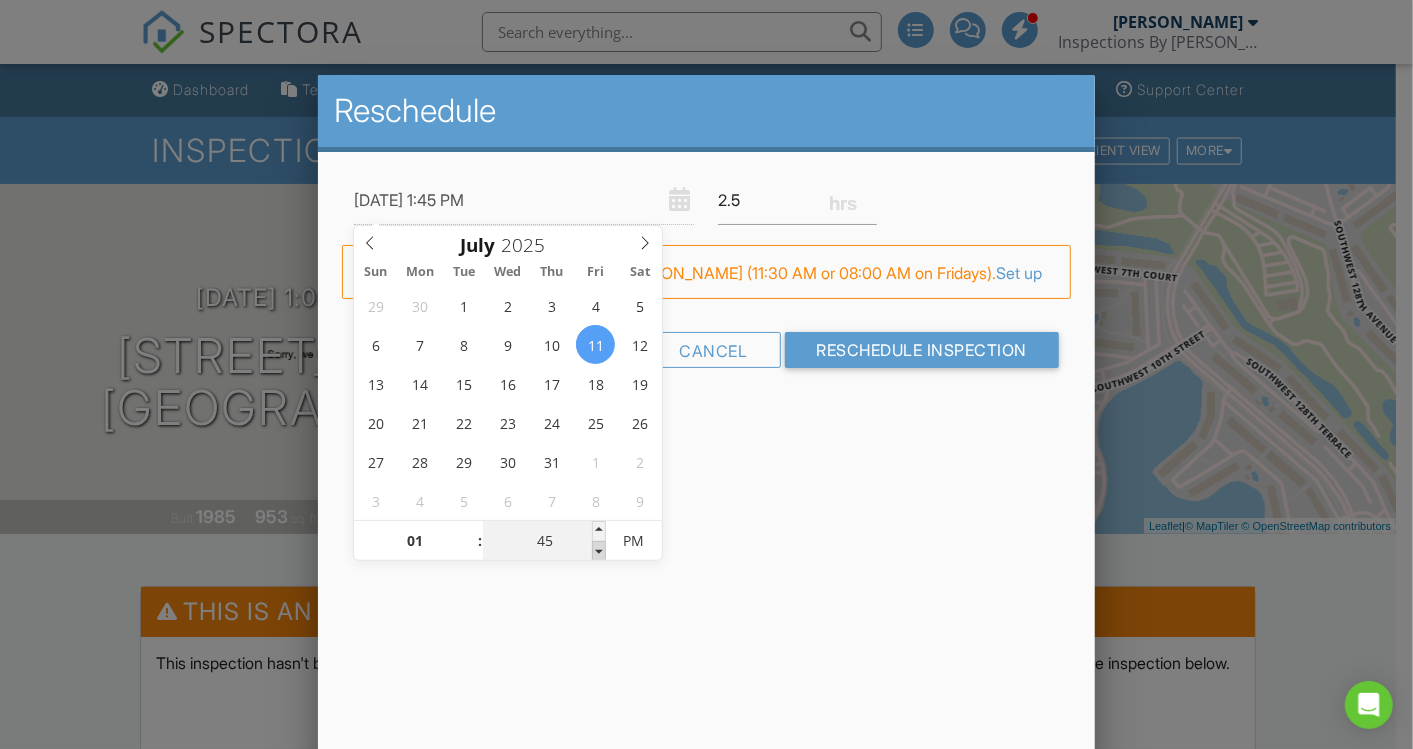 type on "07/11/2025 1:40 PM" 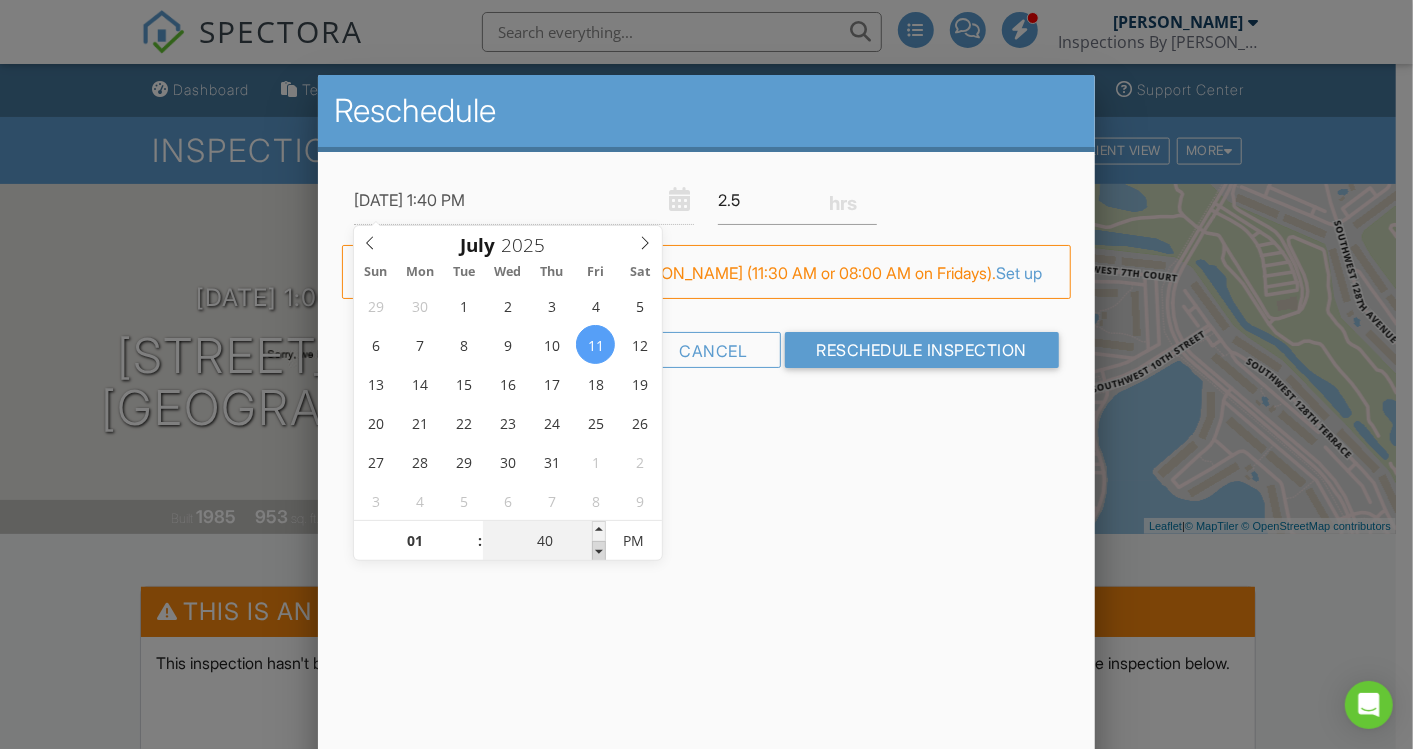 click at bounding box center [599, 551] 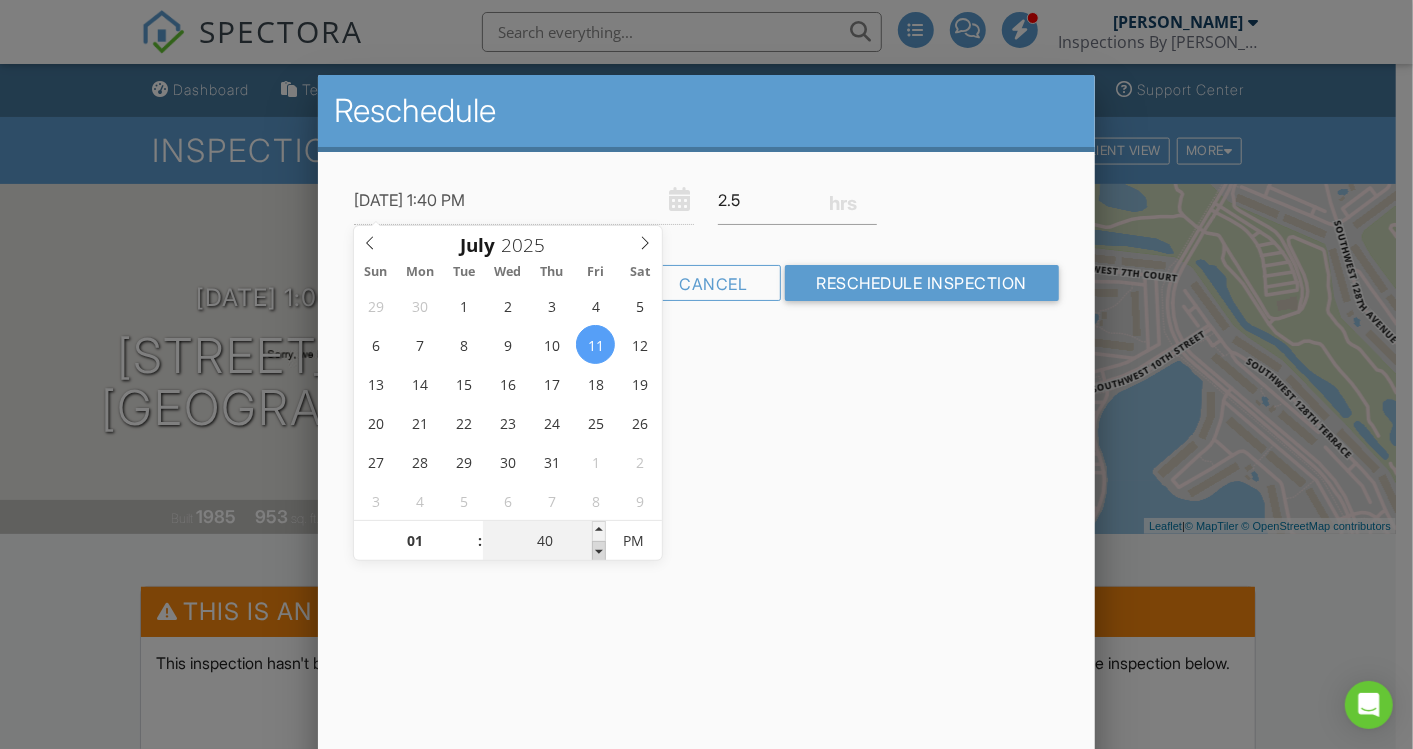 type on "07/11/2025 1:35 PM" 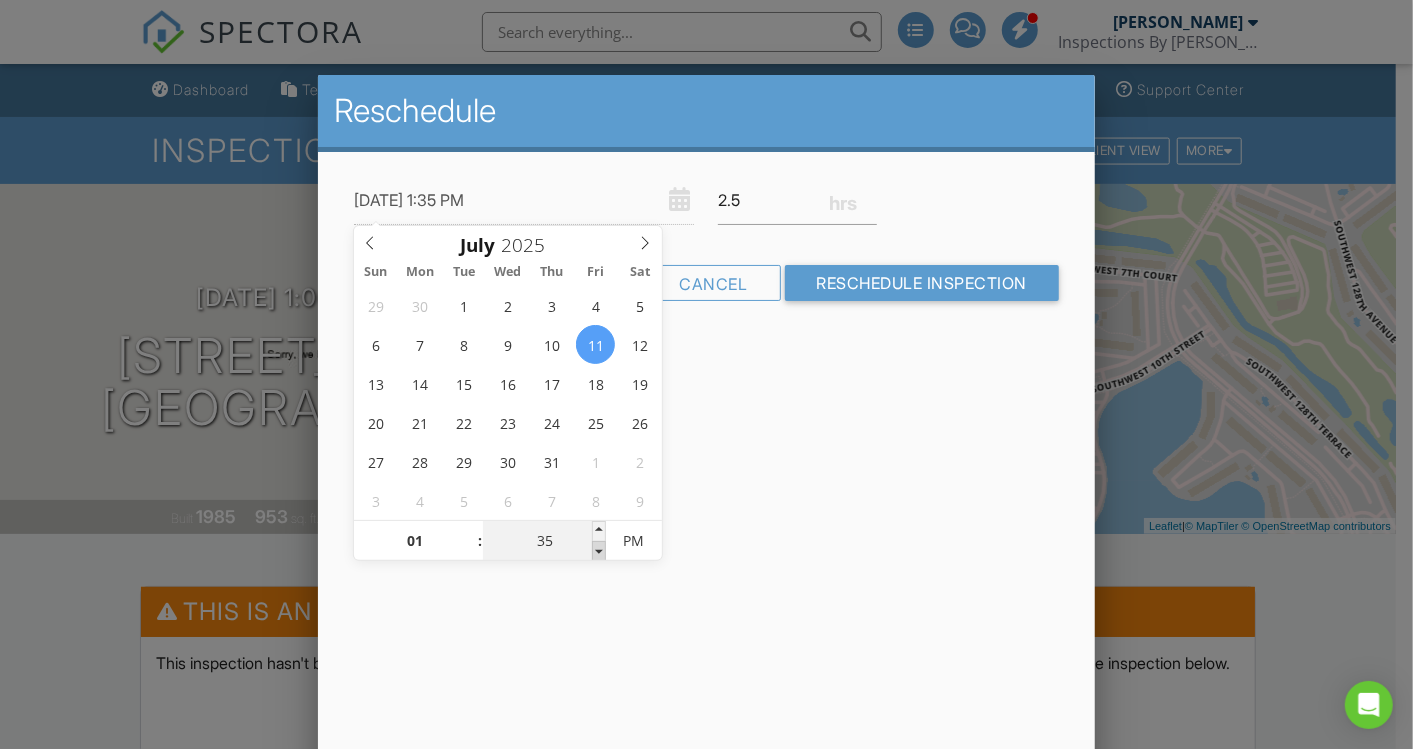 click at bounding box center (599, 551) 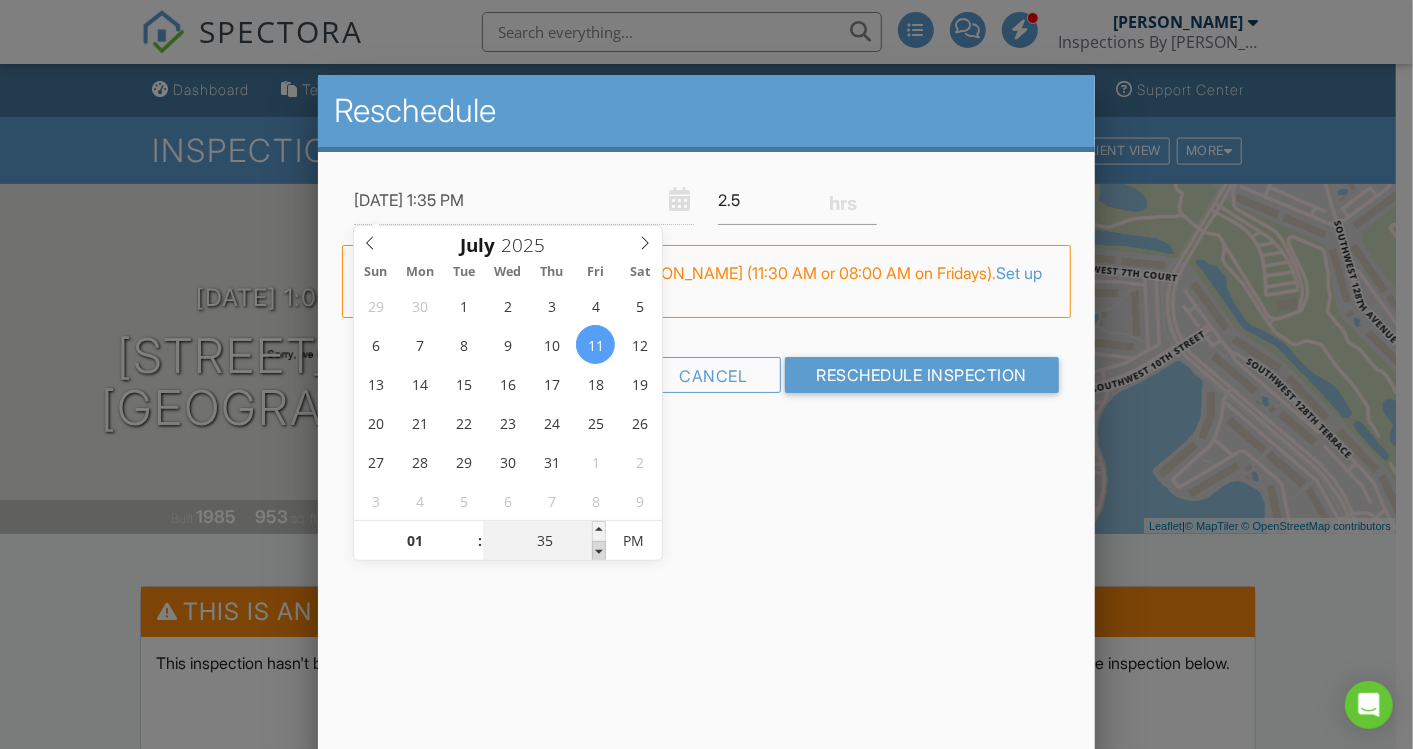 type on "07/11/2025 1:30 PM" 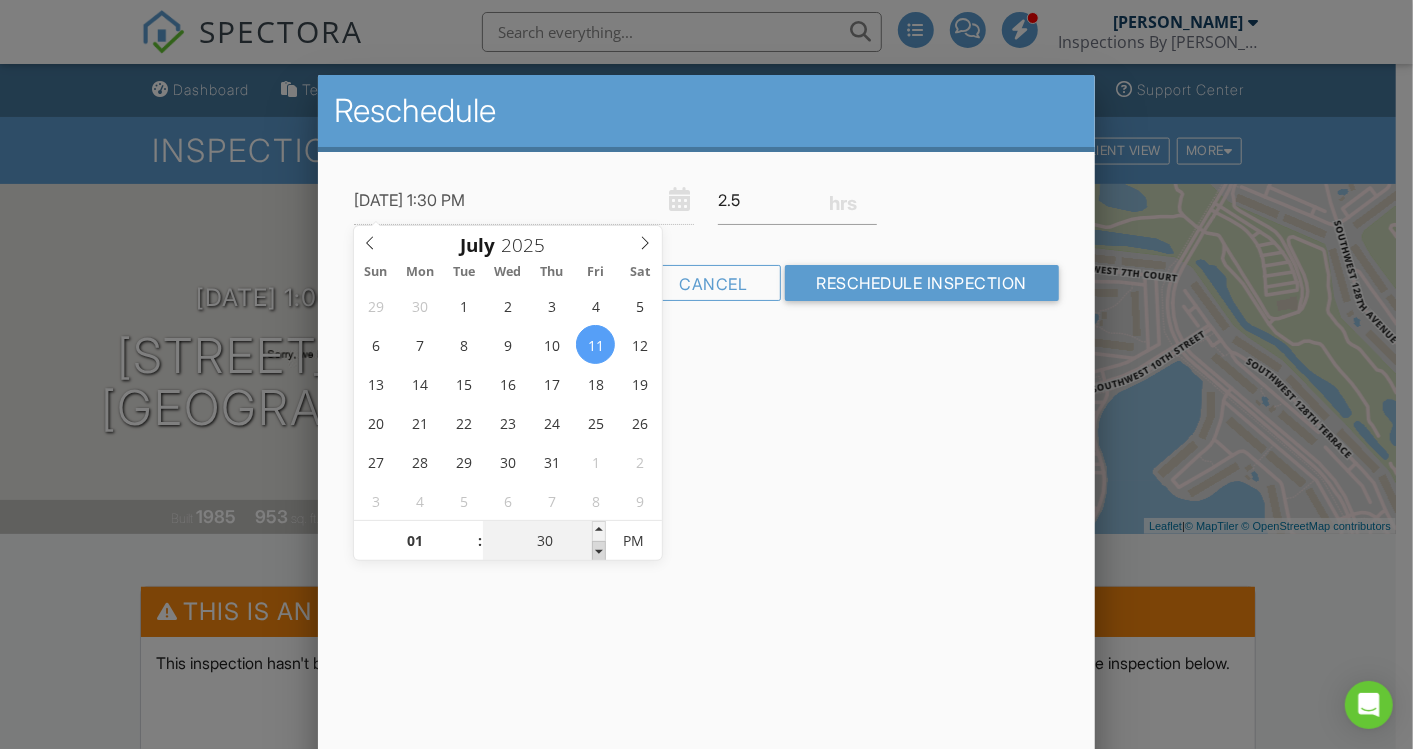 click at bounding box center [599, 551] 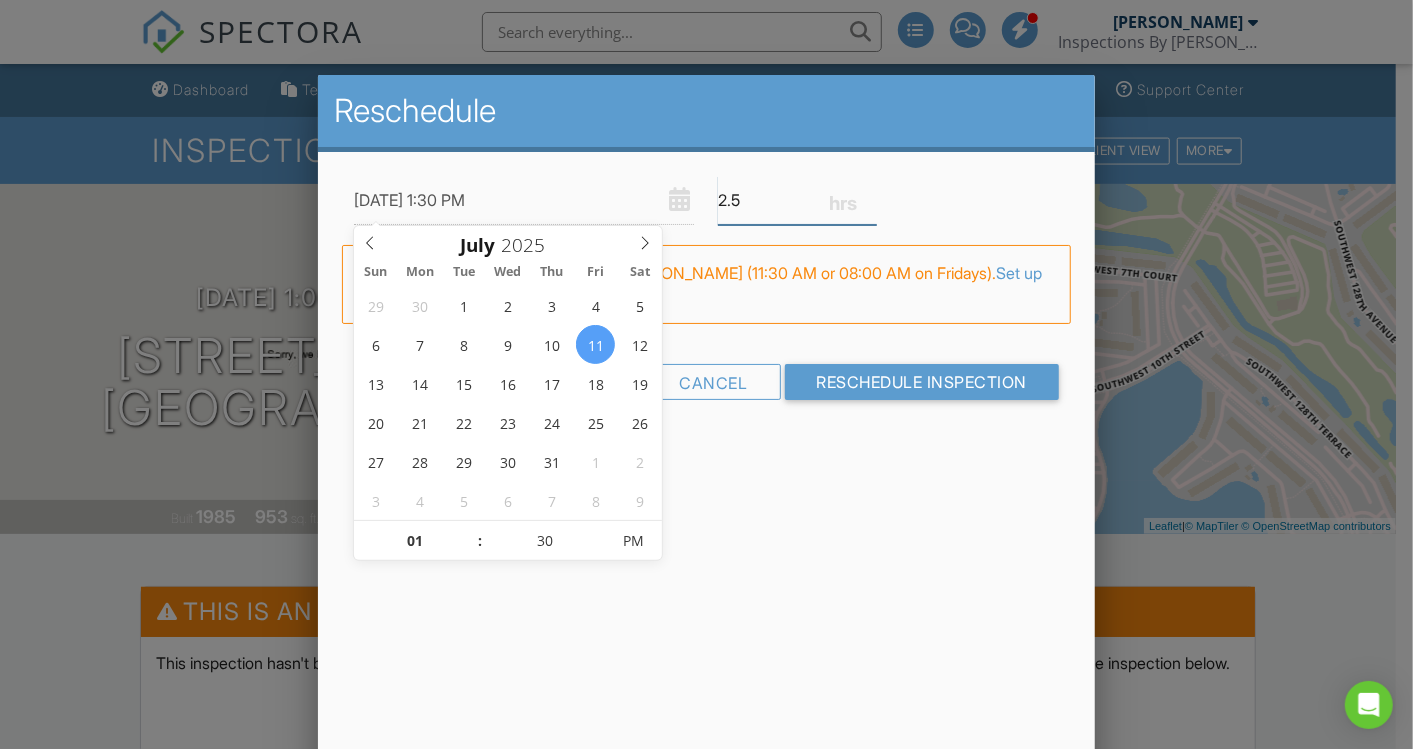 click on "2.5" at bounding box center [797, 200] 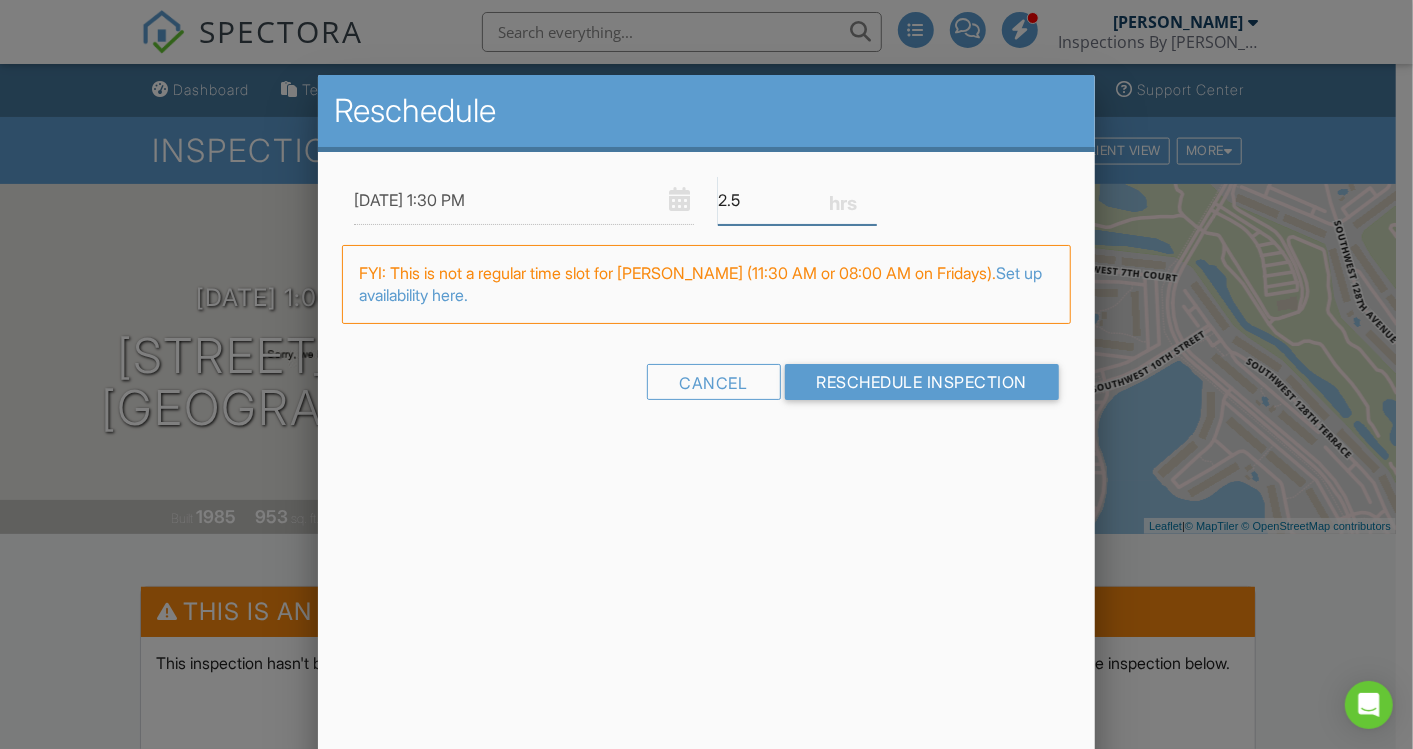 type on "2" 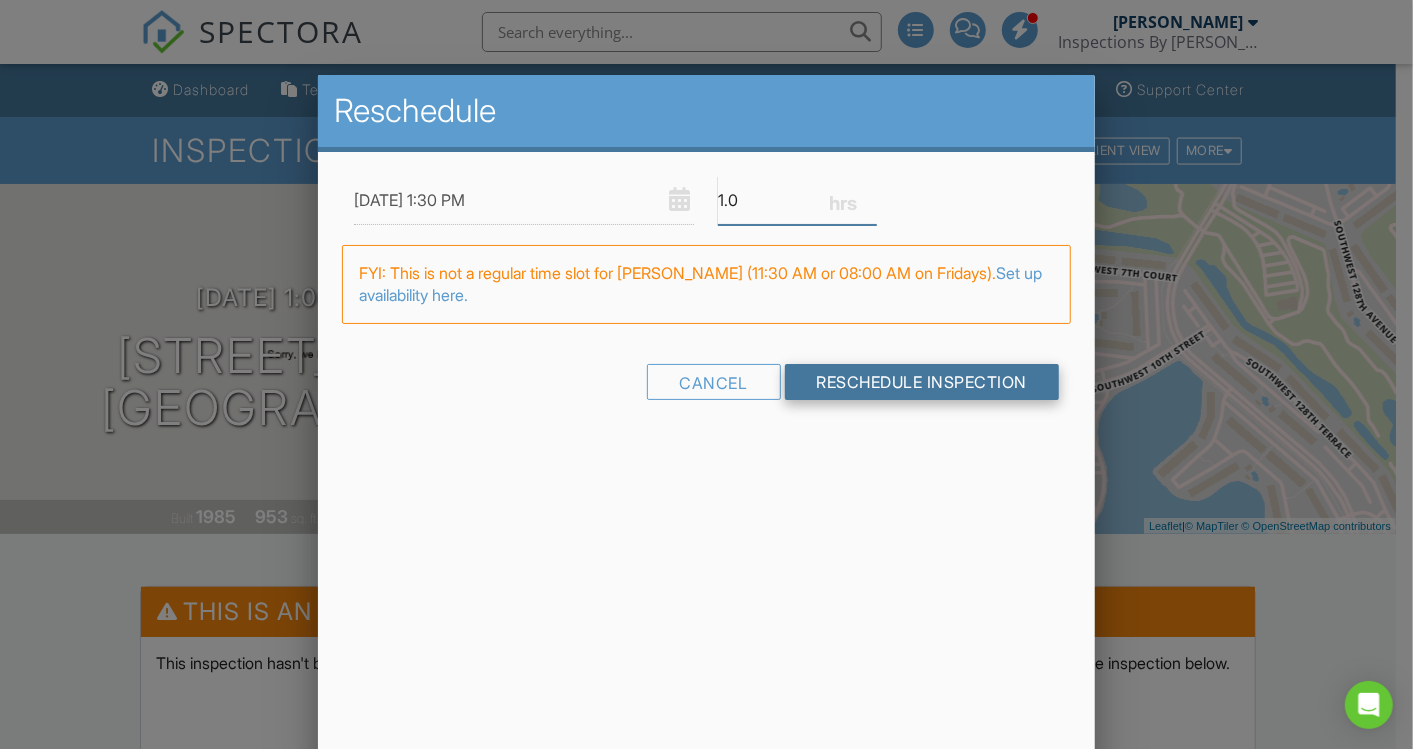 type on "1.0" 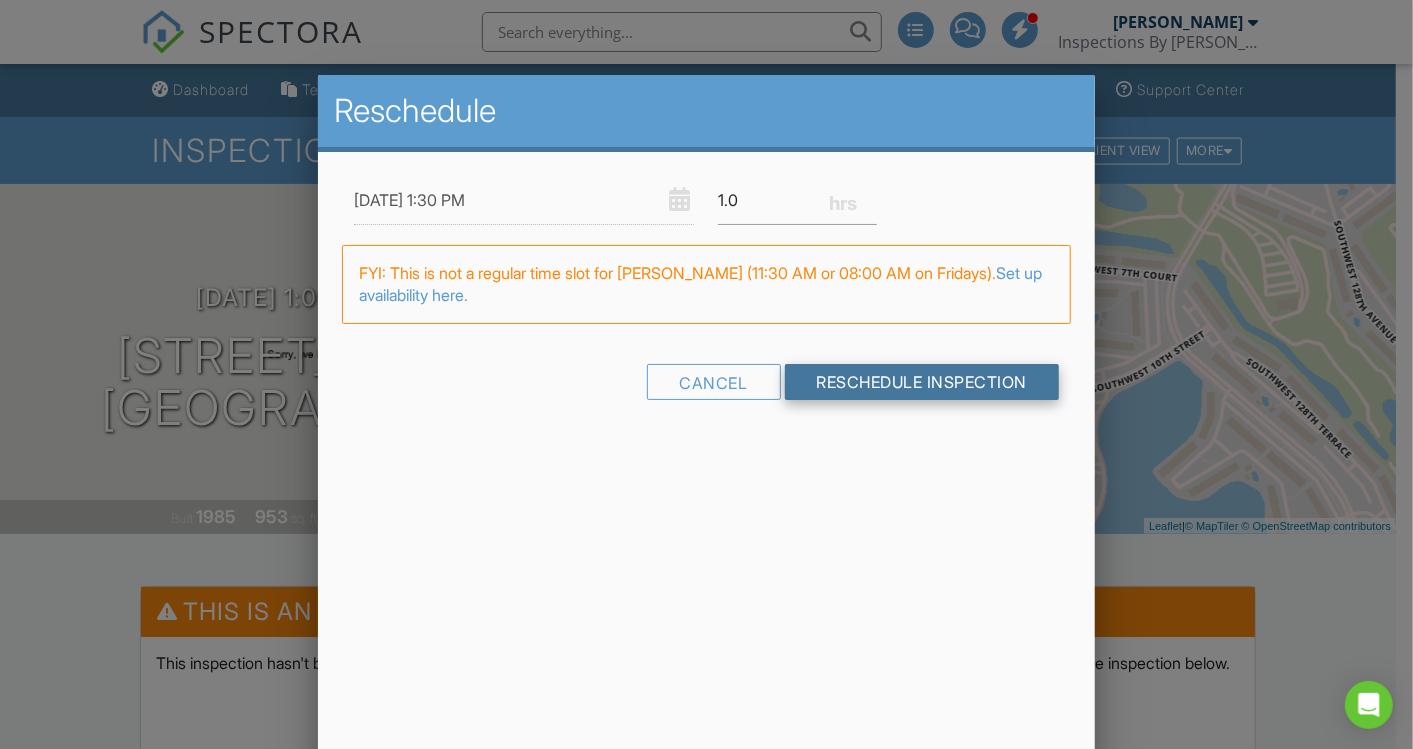 click on "Cancel
Reschedule Inspection" at bounding box center [706, 389] 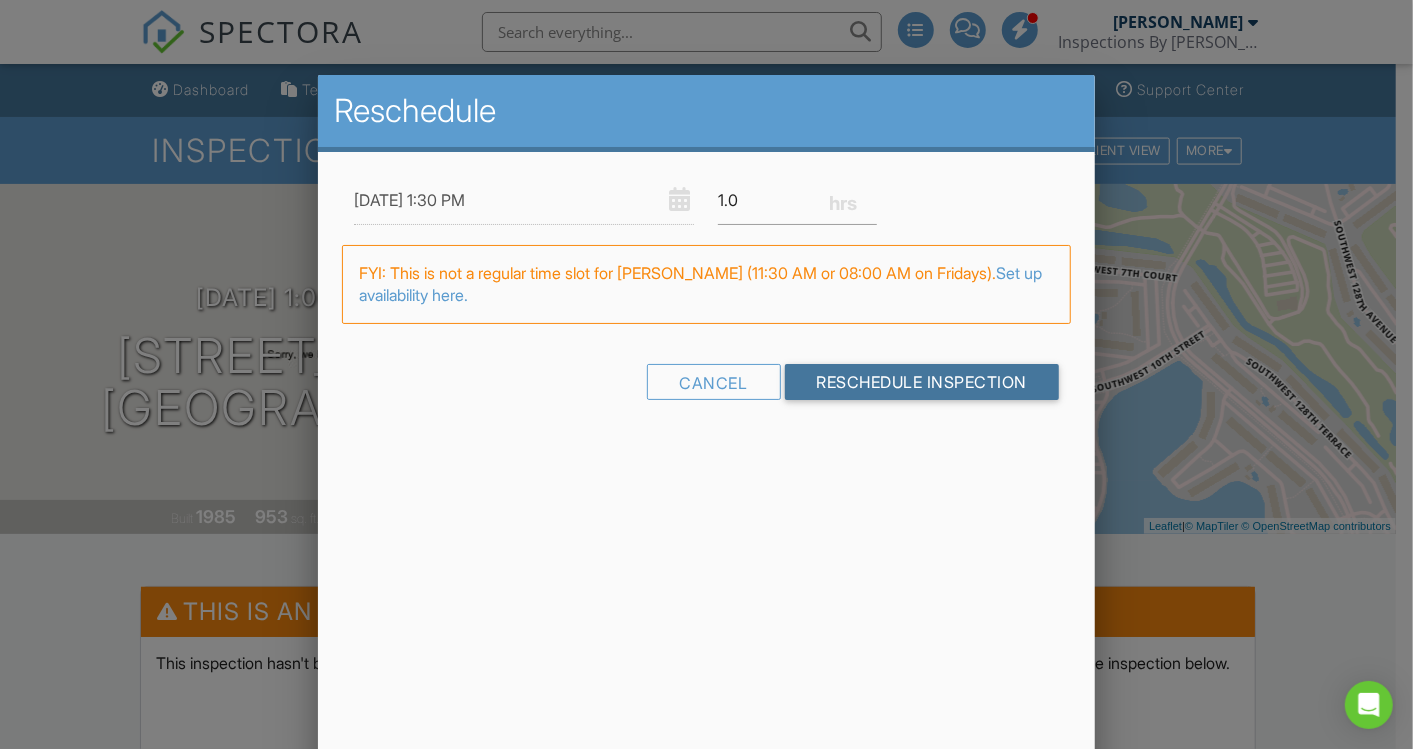 click on "Reschedule Inspection" at bounding box center (922, 382) 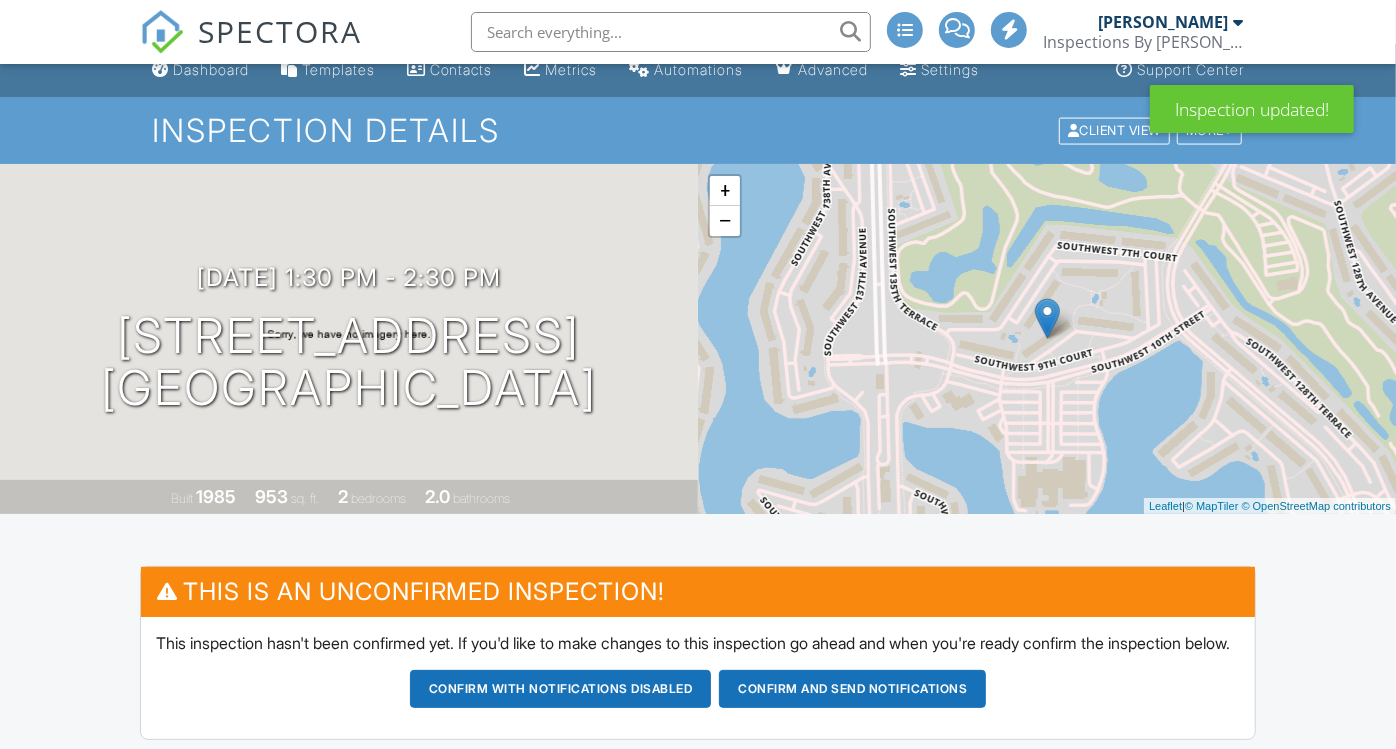 scroll, scrollTop: 0, scrollLeft: 0, axis: both 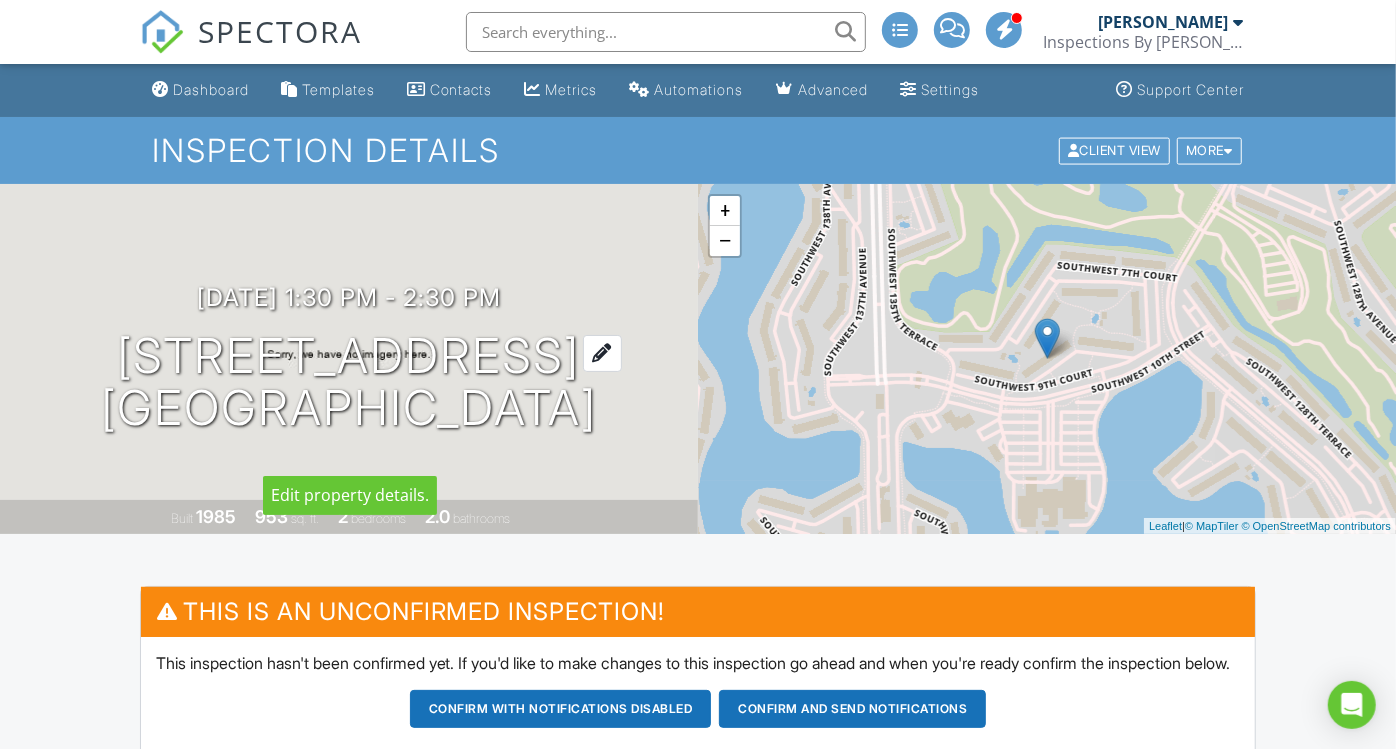 click at bounding box center (602, 353) 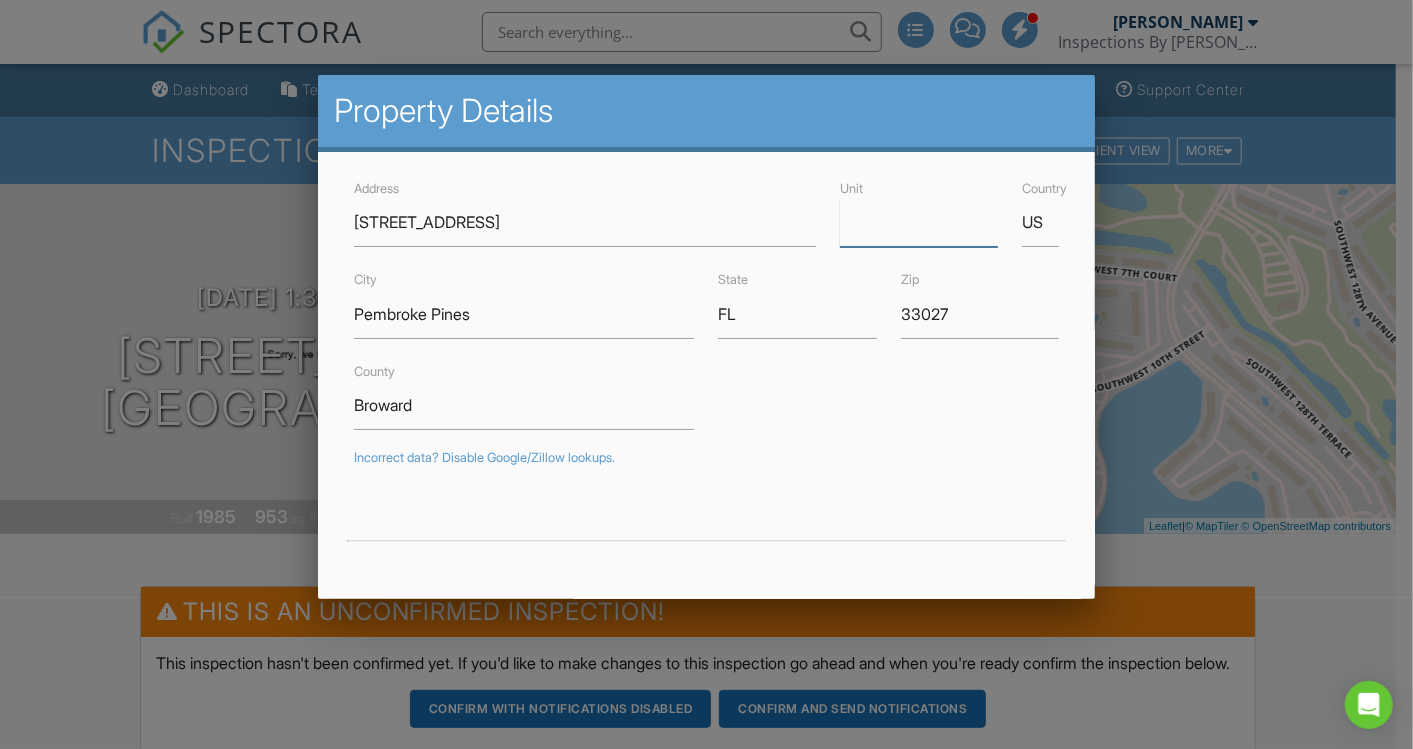 click on "Unit" at bounding box center (919, 222) 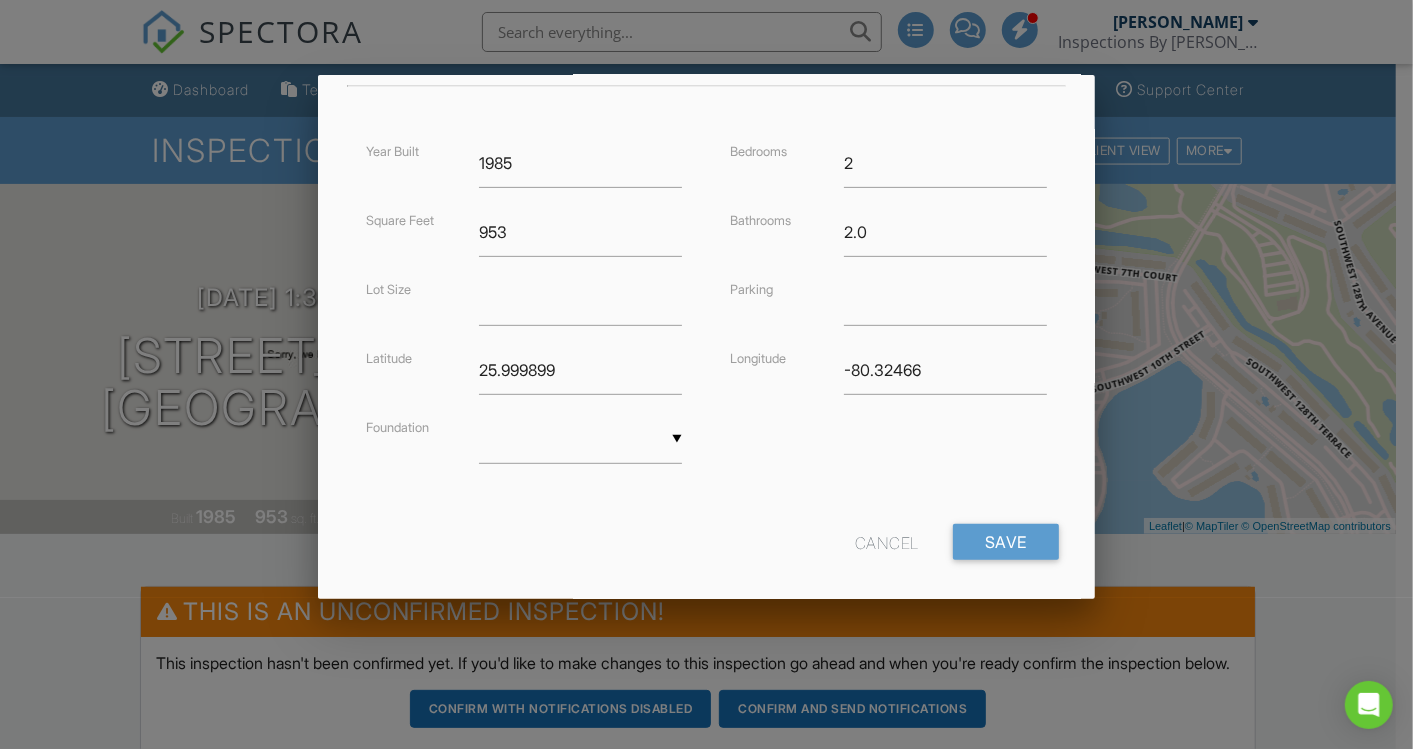 scroll, scrollTop: 471, scrollLeft: 0, axis: vertical 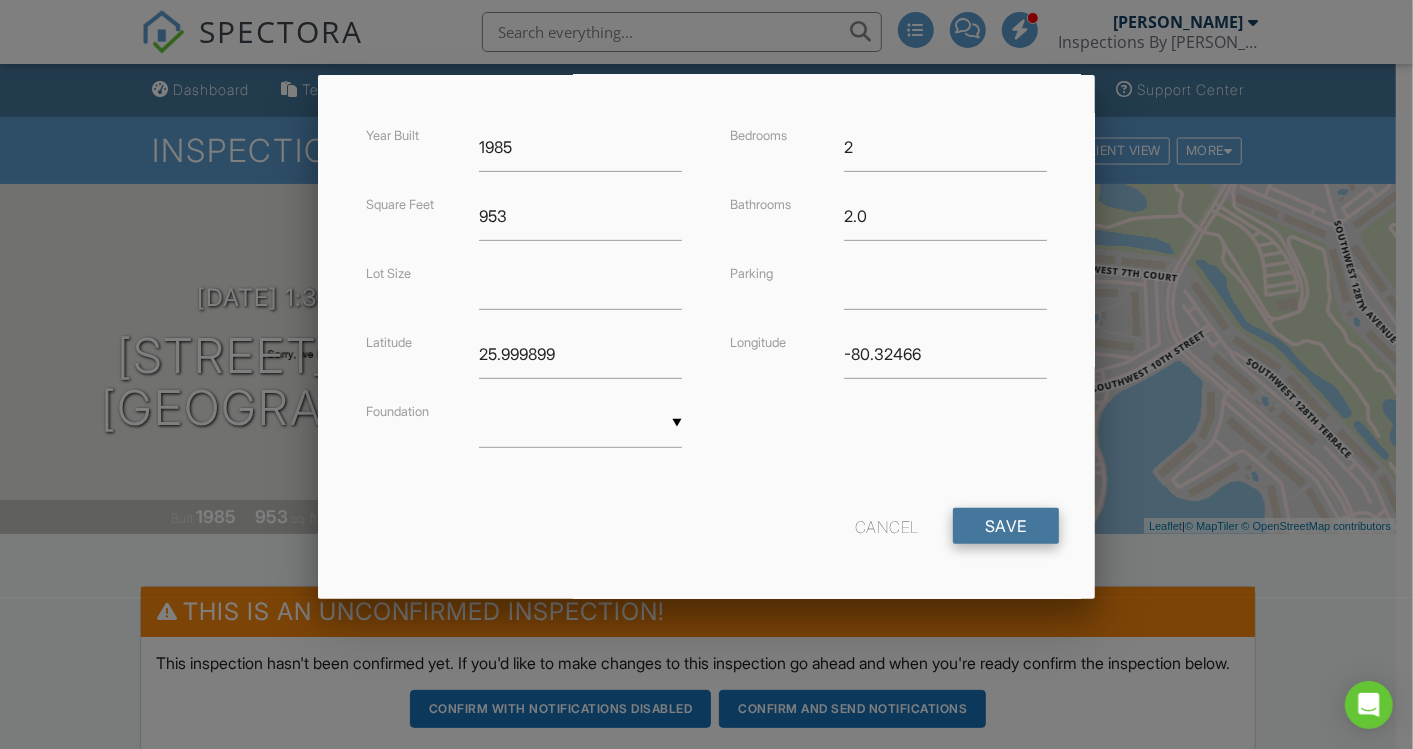 type on "413H" 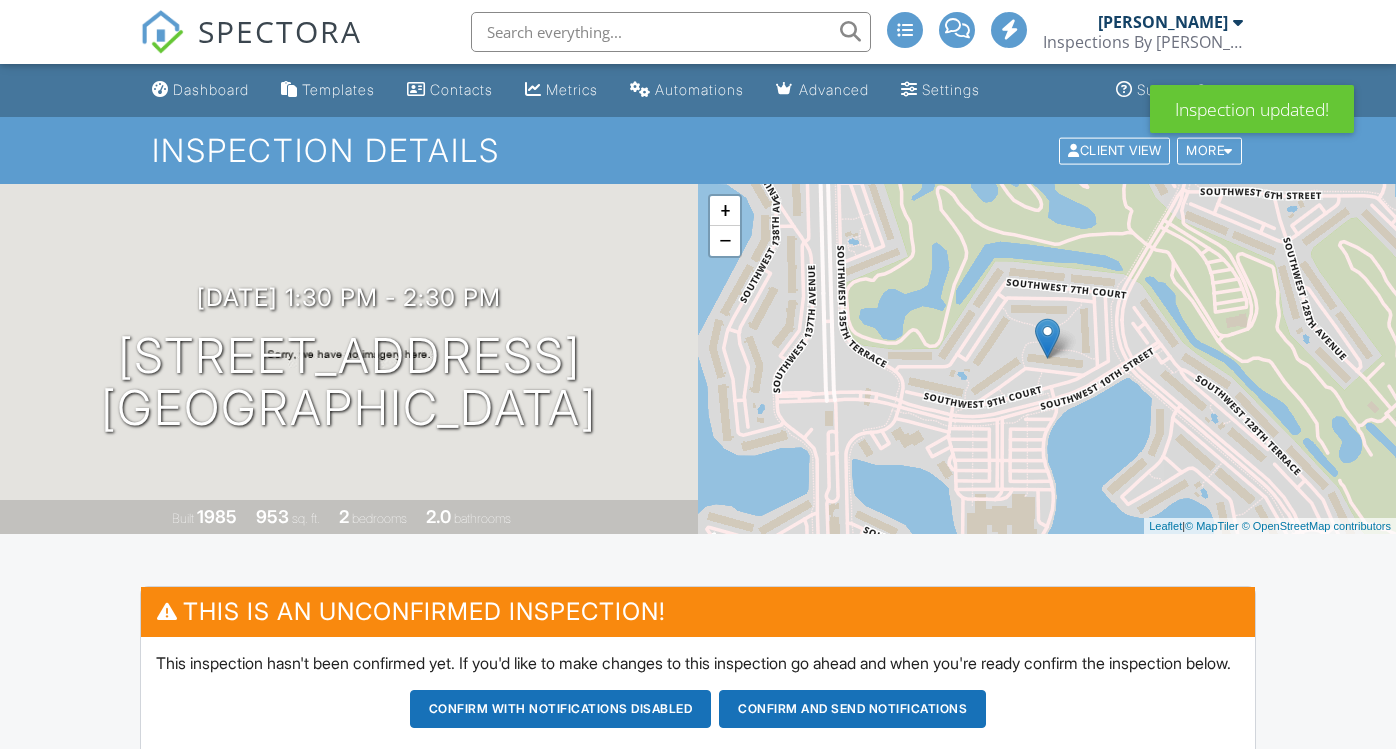 scroll, scrollTop: 111, scrollLeft: 0, axis: vertical 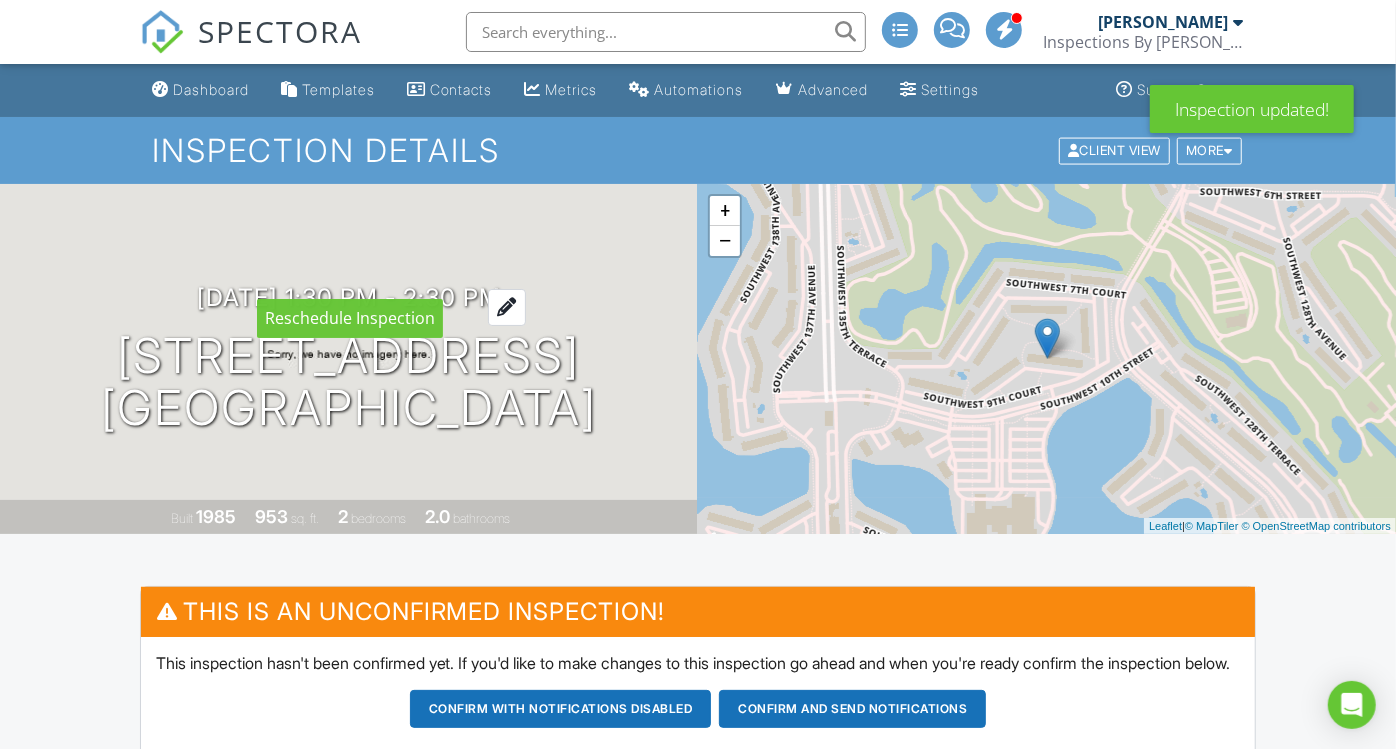 click at bounding box center (507, 307) 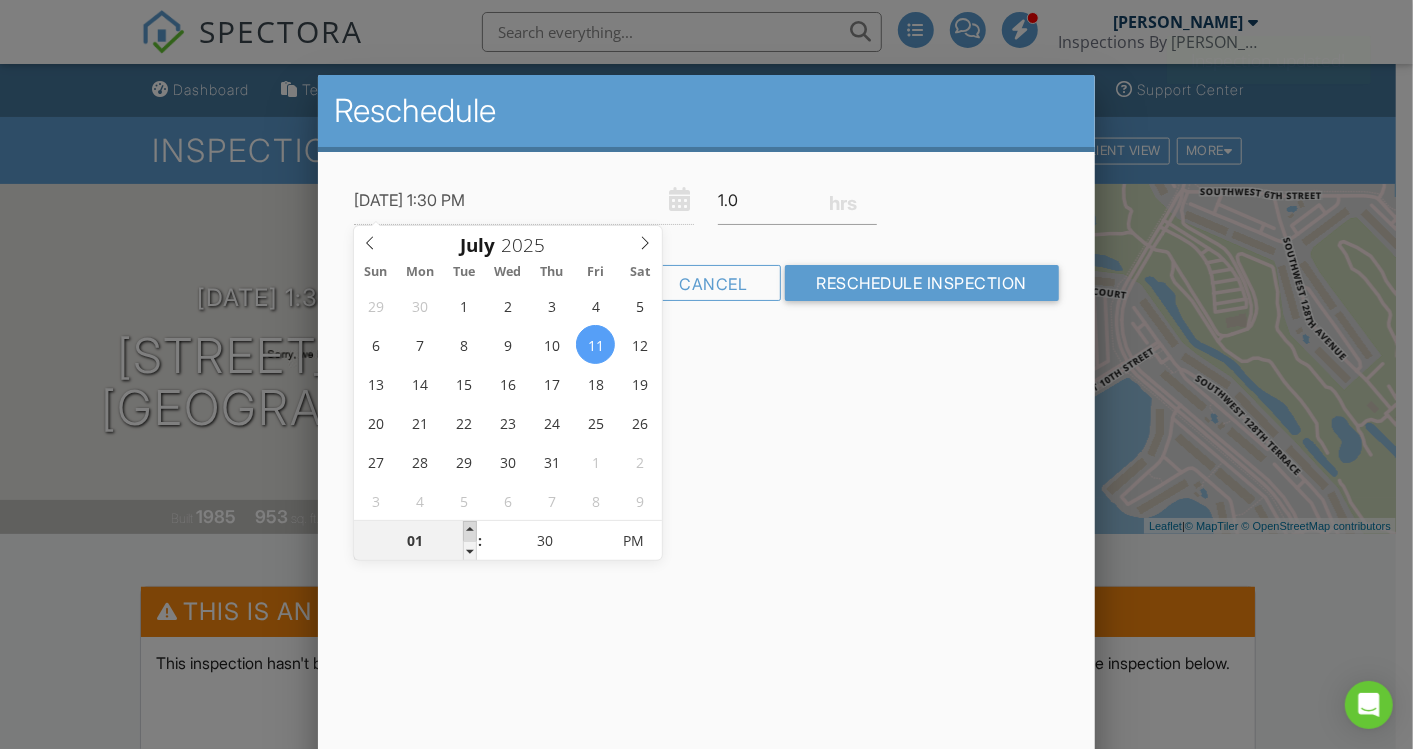 type on "[DATE] 2:30 PM" 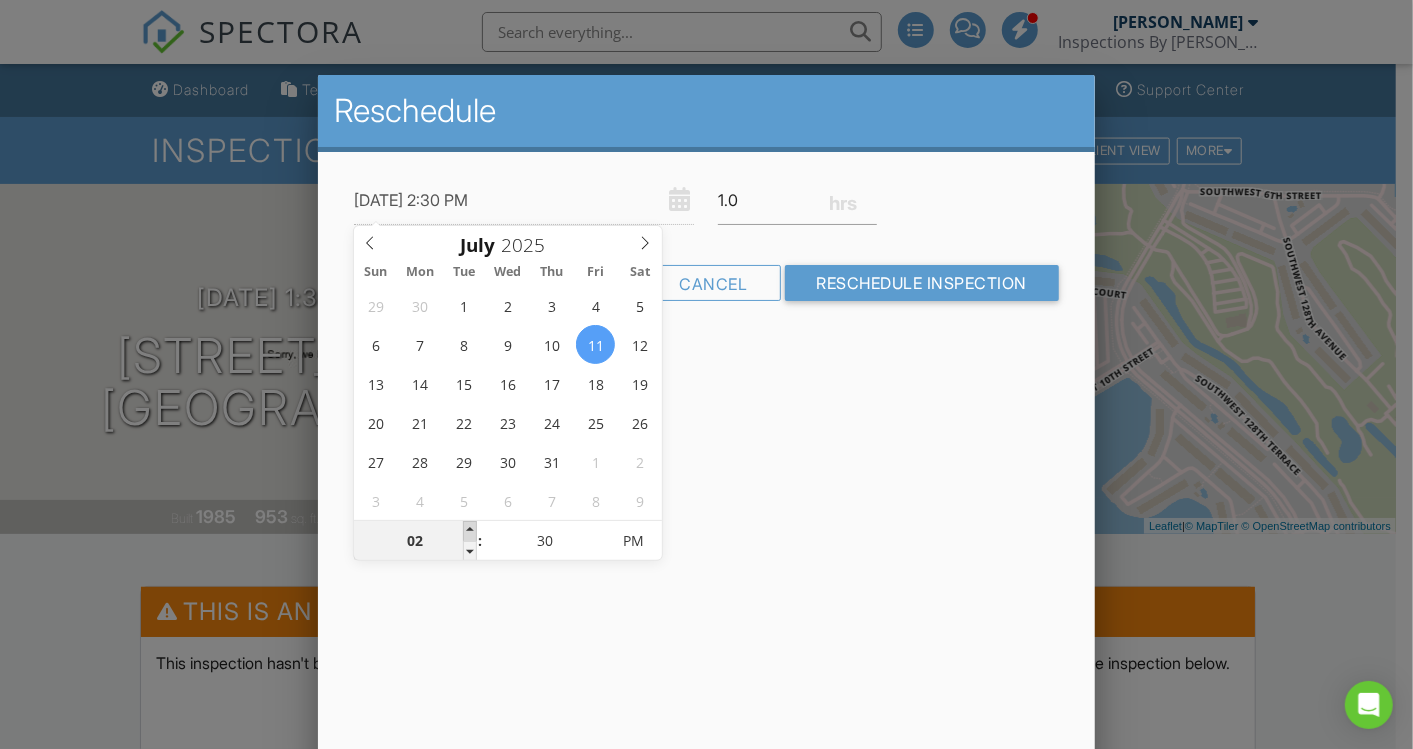 click at bounding box center (470, 531) 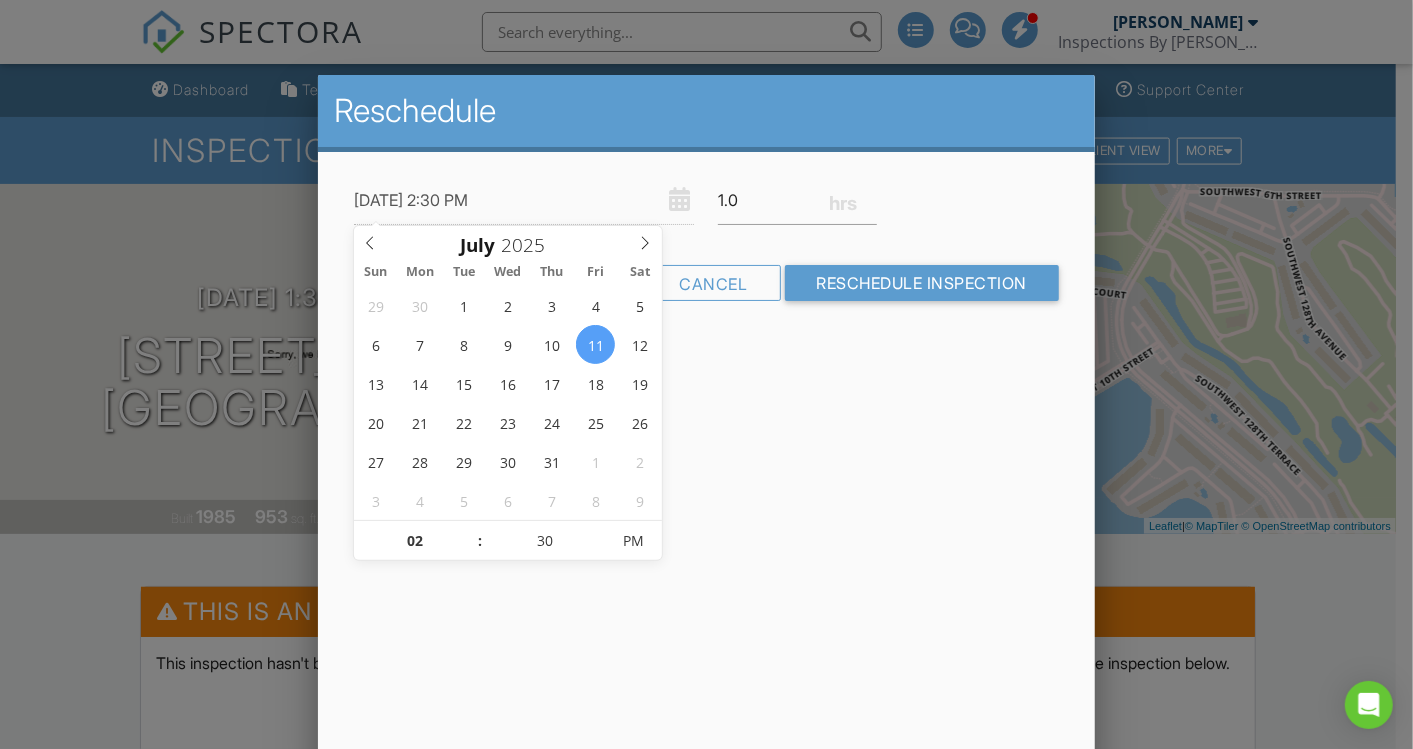 click on "Reschedule
07/11/2025 2:30 PM
1.0
Warning: this date/time is in the past.
Cancel
Reschedule Inspection" at bounding box center (706, 425) 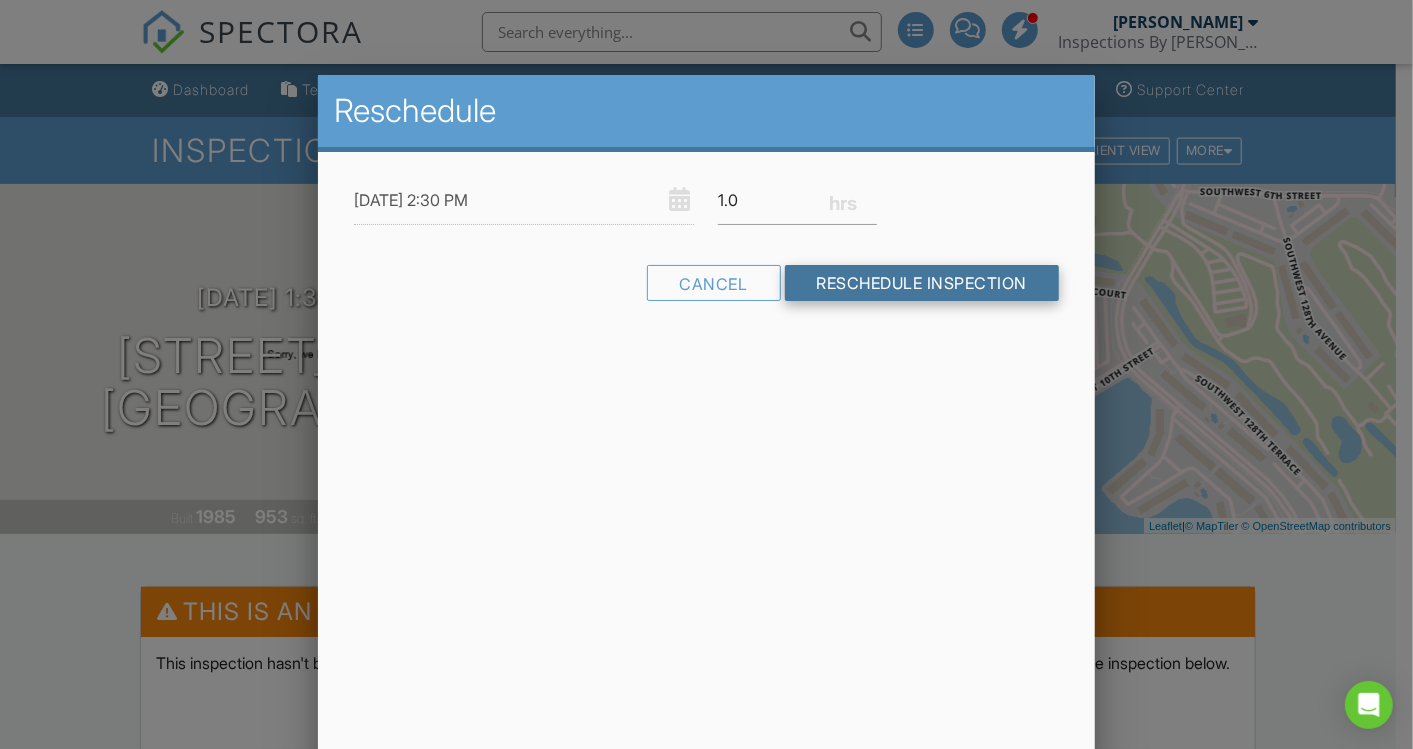 click on "Reschedule Inspection" at bounding box center (922, 283) 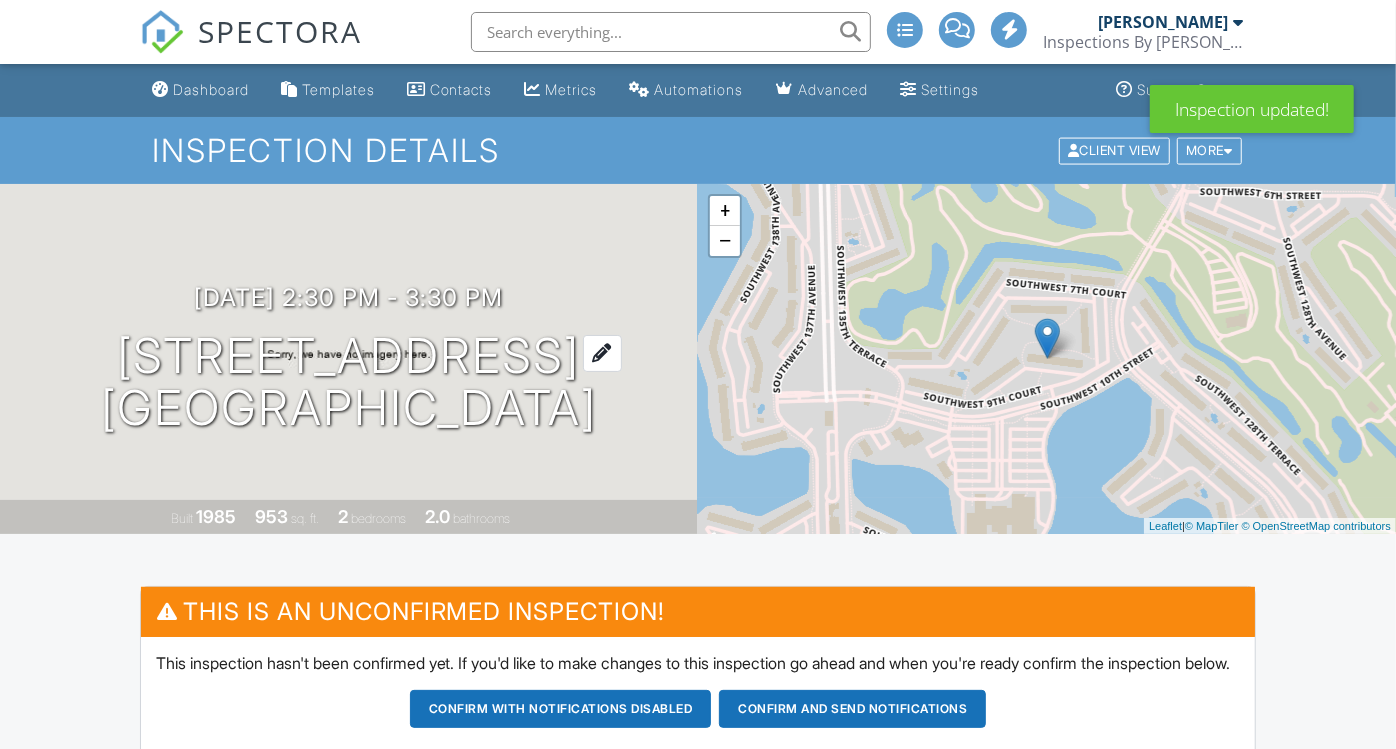 scroll, scrollTop: 111, scrollLeft: 0, axis: vertical 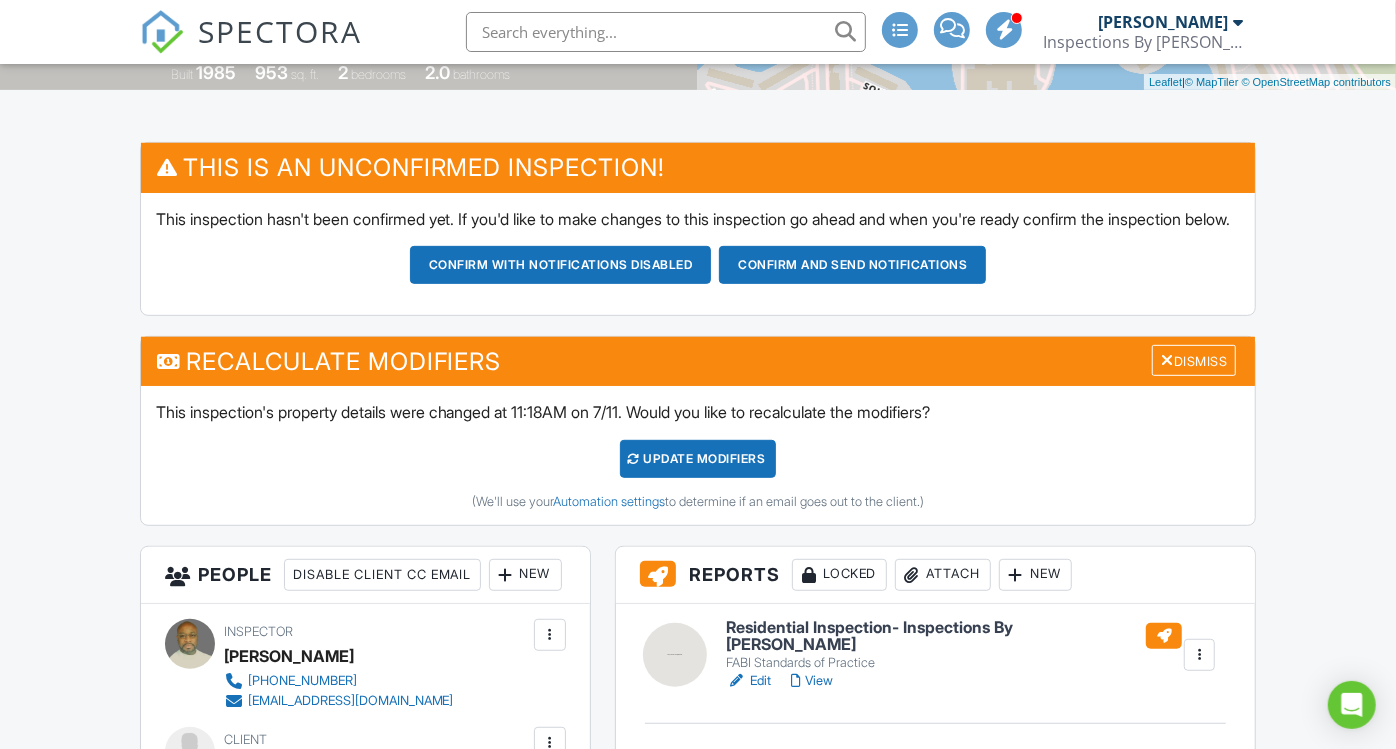 click on "UPDATE Modifiers" at bounding box center (698, 459) 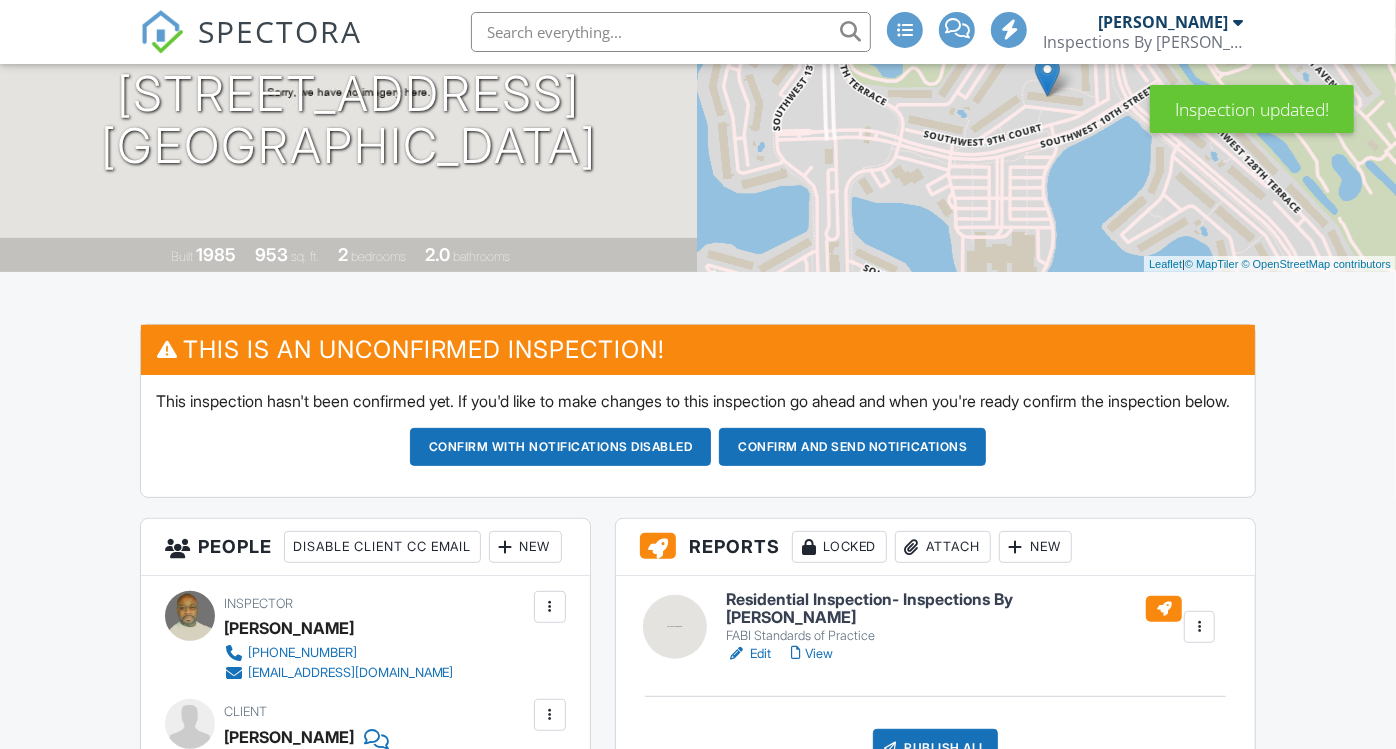 scroll, scrollTop: 555, scrollLeft: 0, axis: vertical 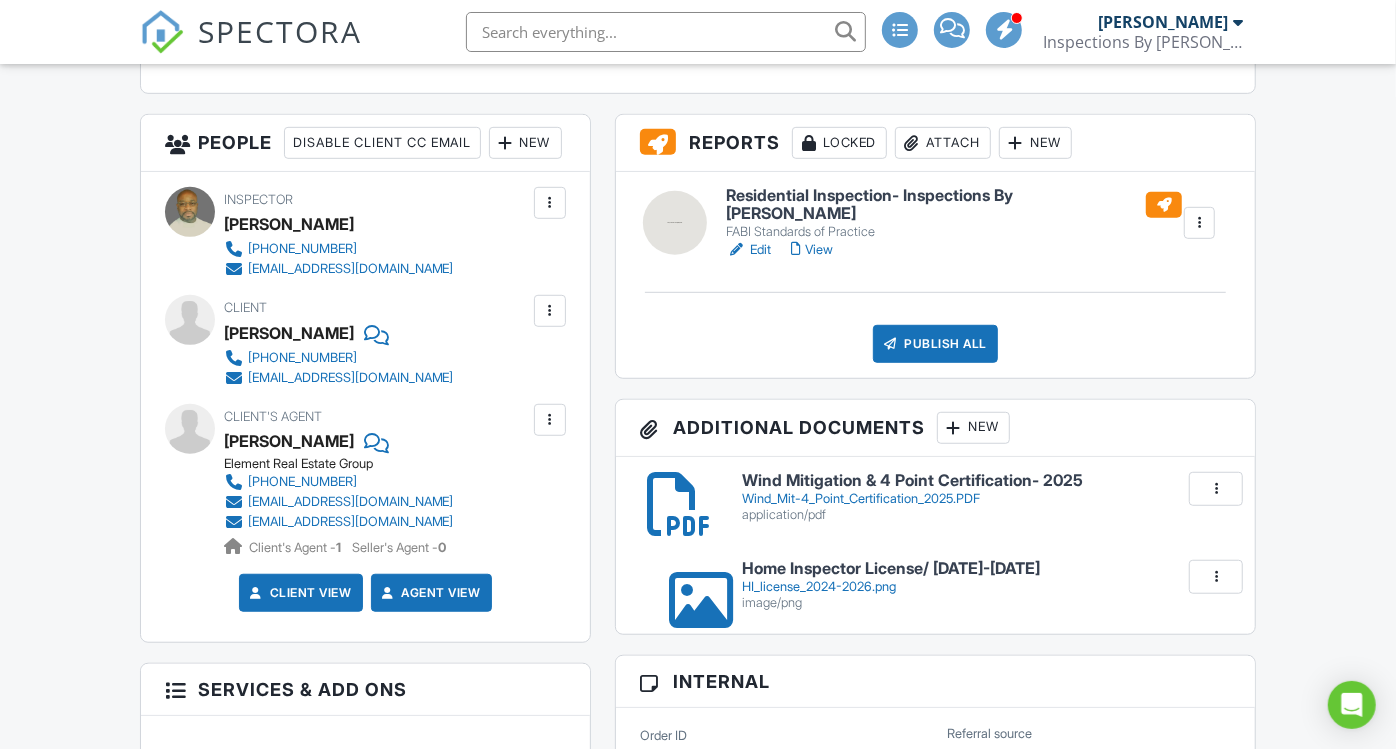 click at bounding box center [550, 420] 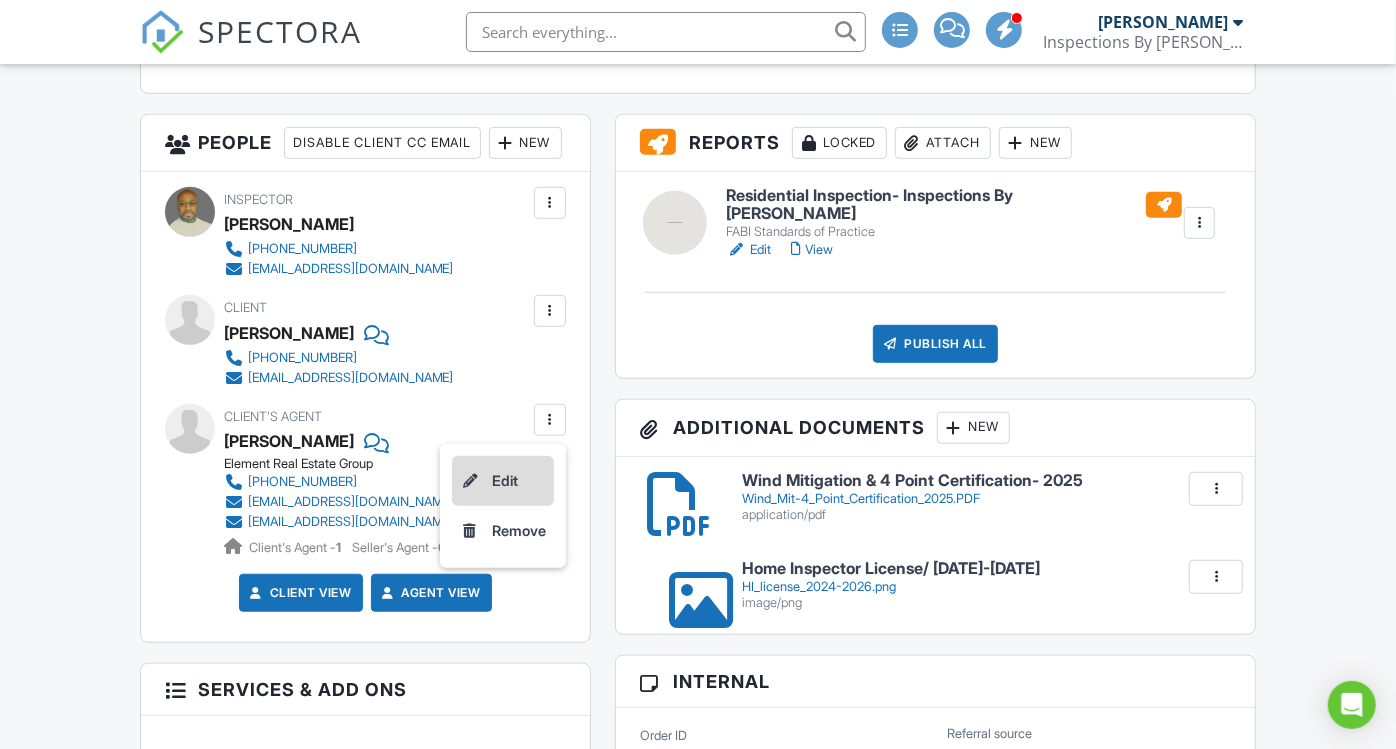 click on "Edit" at bounding box center [503, 481] 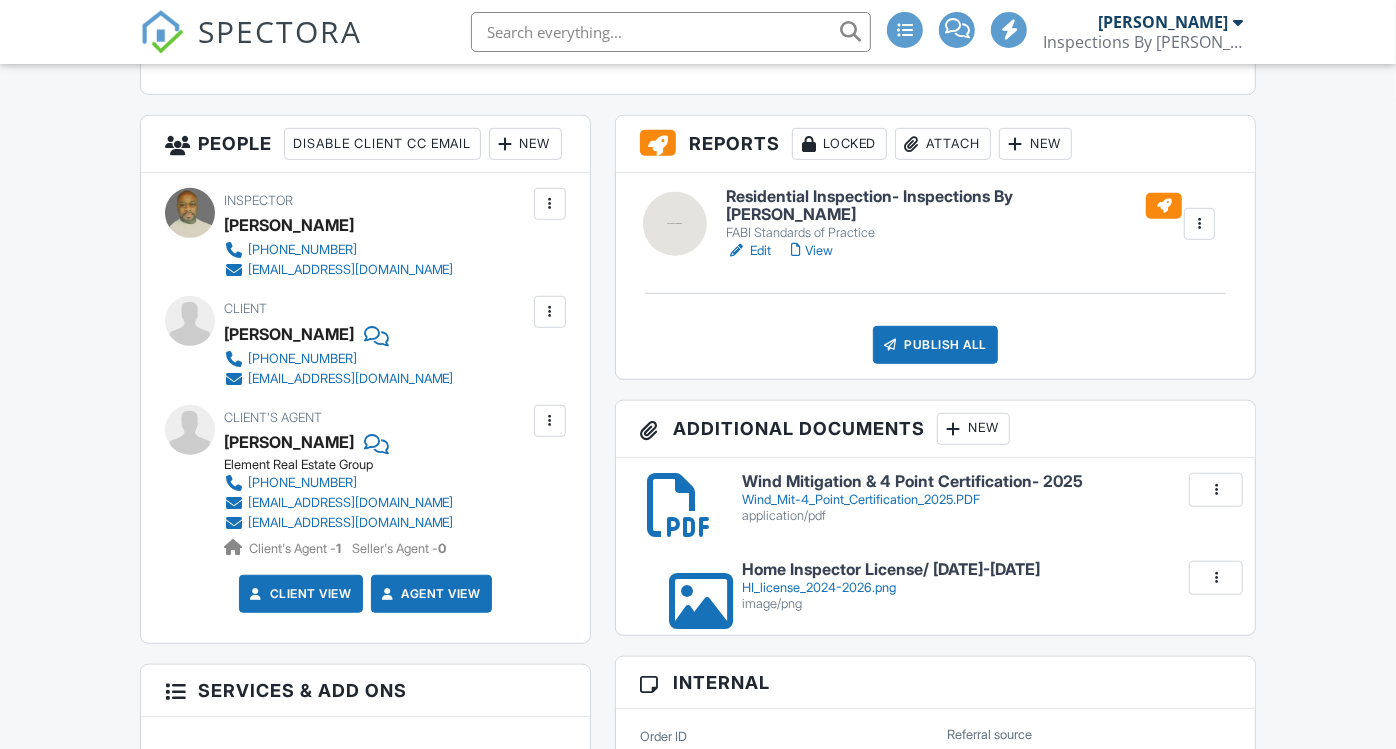 scroll, scrollTop: 665, scrollLeft: 0, axis: vertical 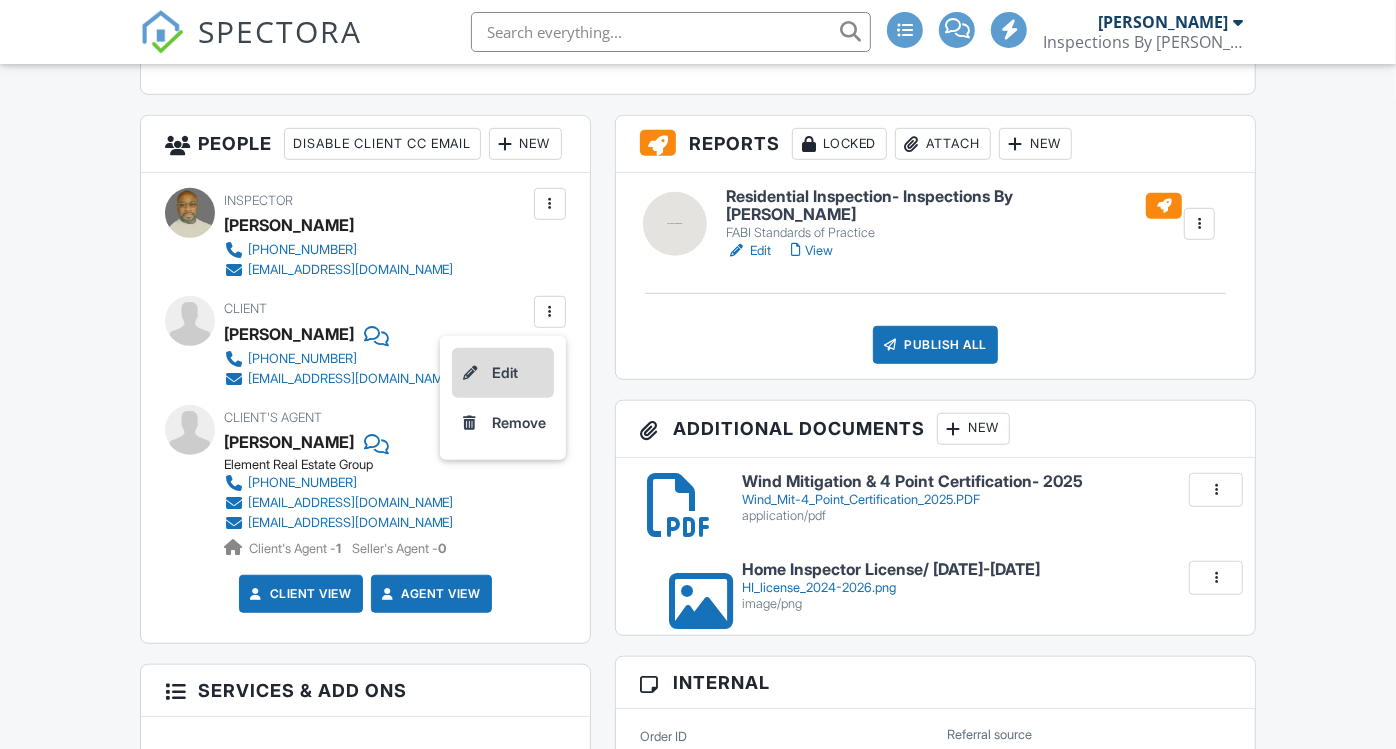 click on "Edit" at bounding box center [503, 373] 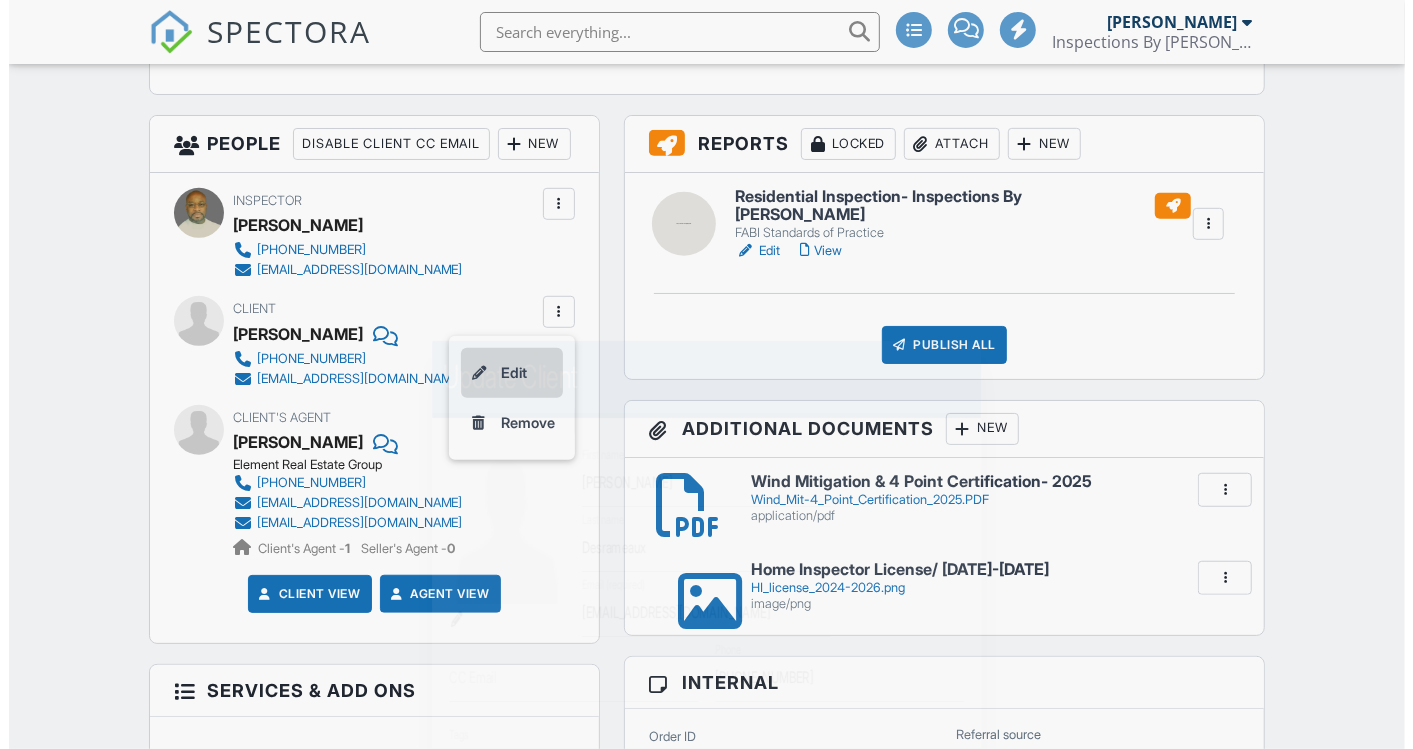scroll, scrollTop: 666, scrollLeft: 0, axis: vertical 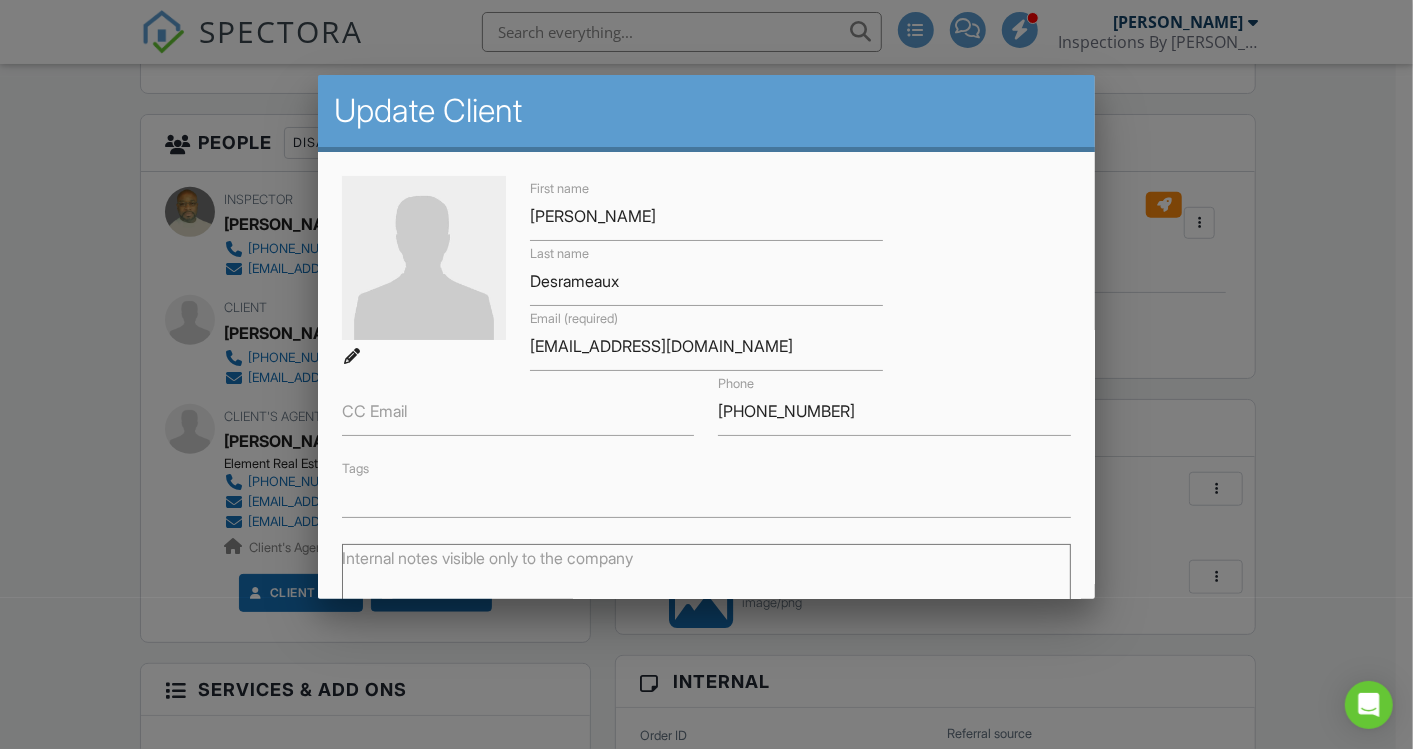 click on "CC Email" at bounding box center (374, 411) 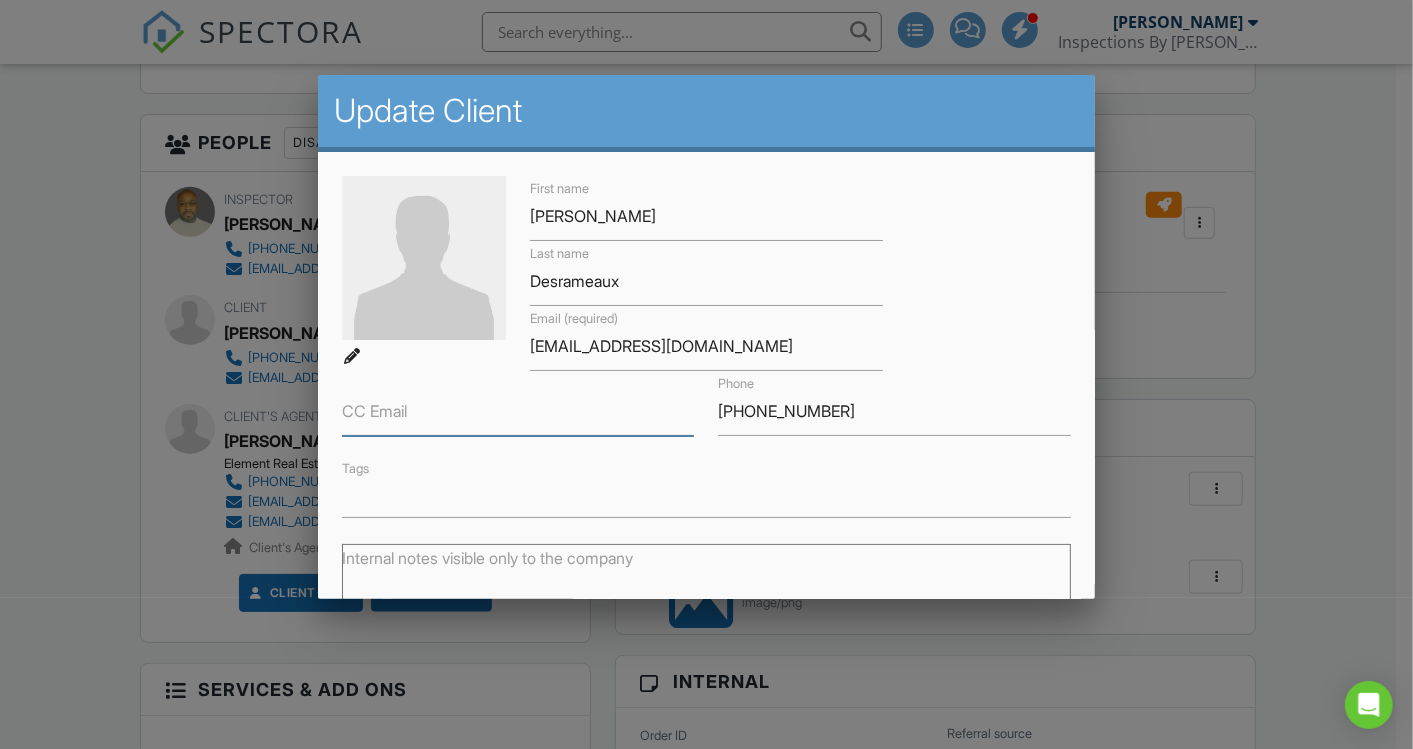 click on "CC Email" at bounding box center (518, 411) 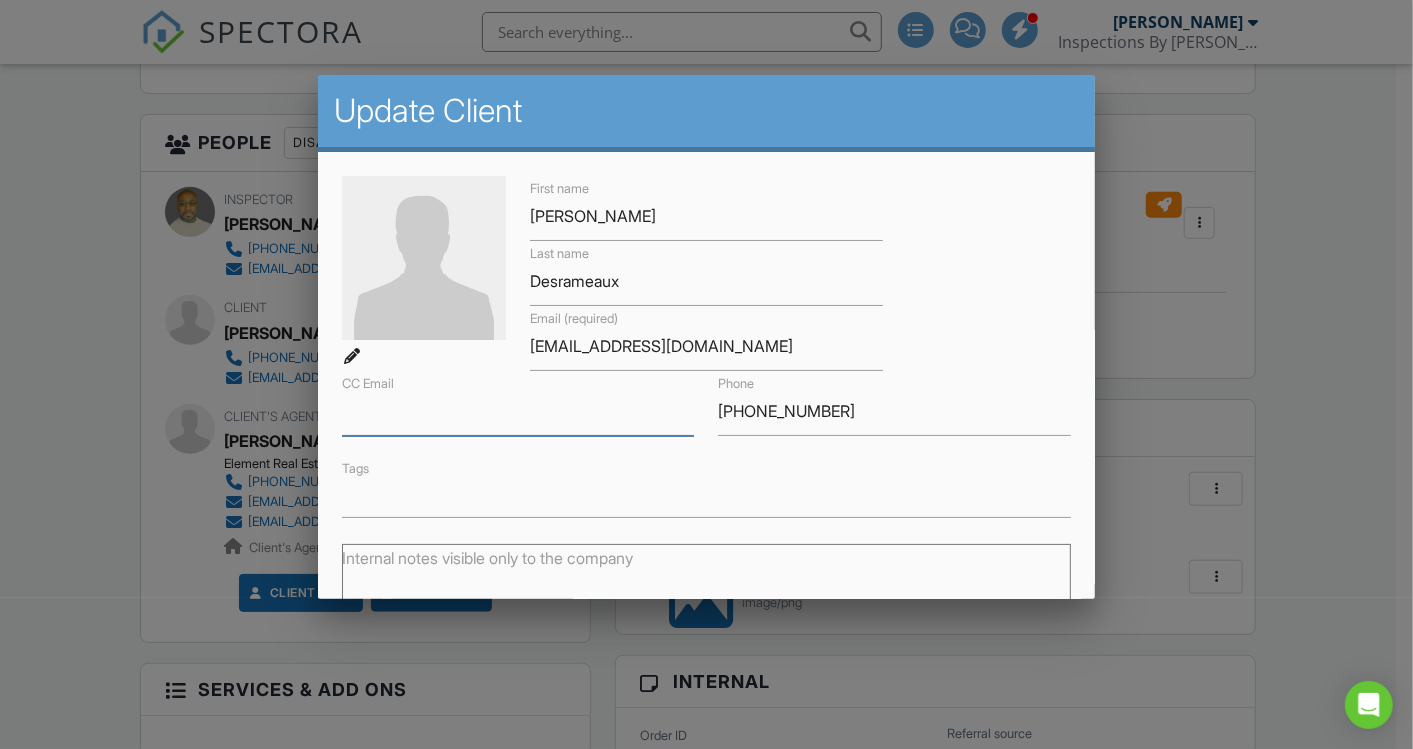 paste on "[EMAIL_ADDRESS][DOMAIN_NAME]" 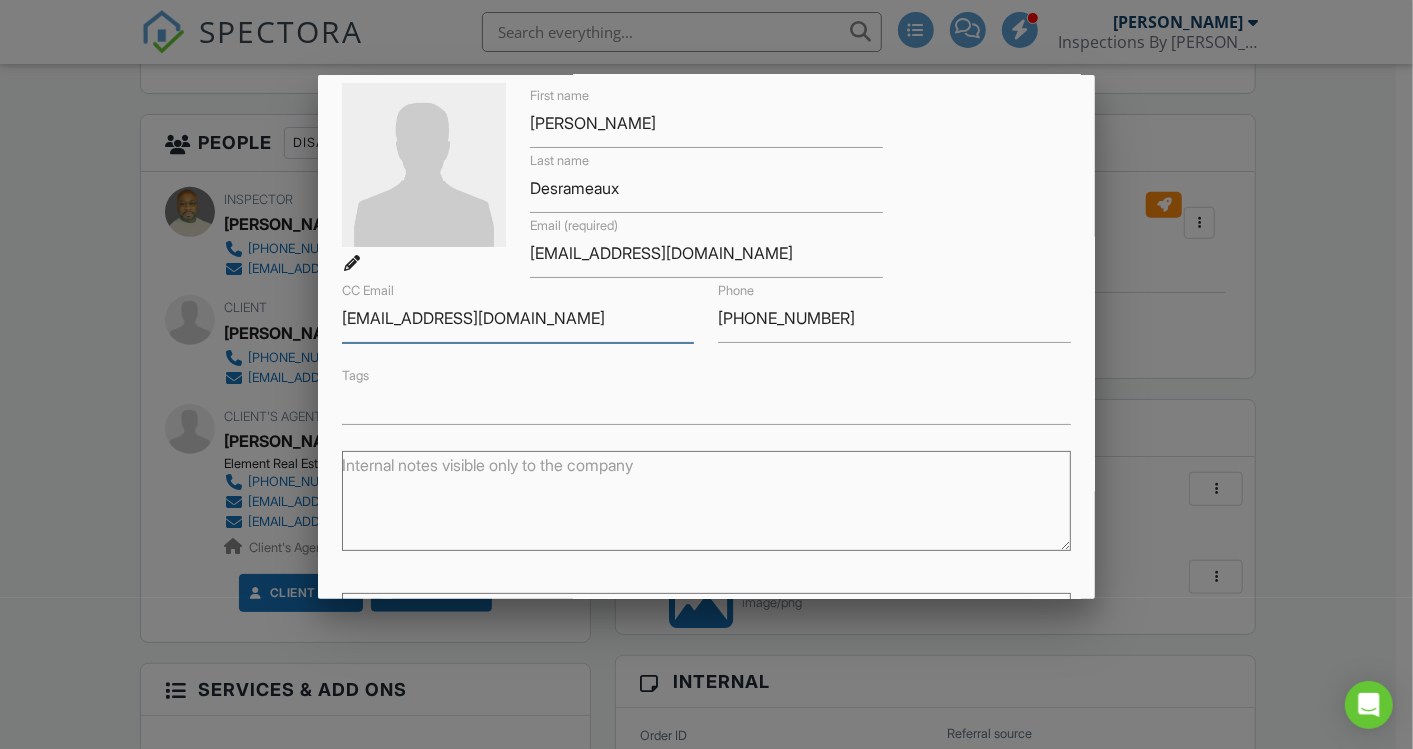 scroll, scrollTop: 274, scrollLeft: 0, axis: vertical 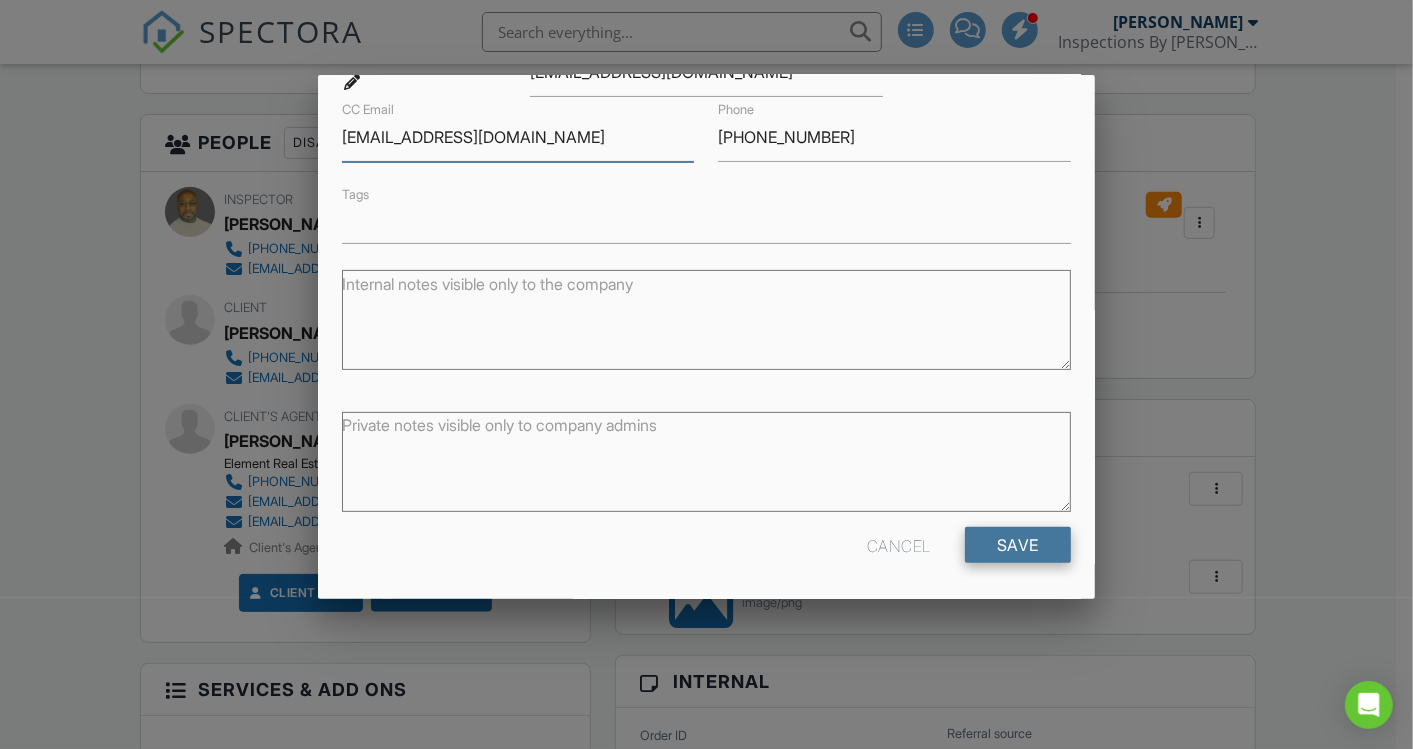 type on "[EMAIL_ADDRESS][DOMAIN_NAME]" 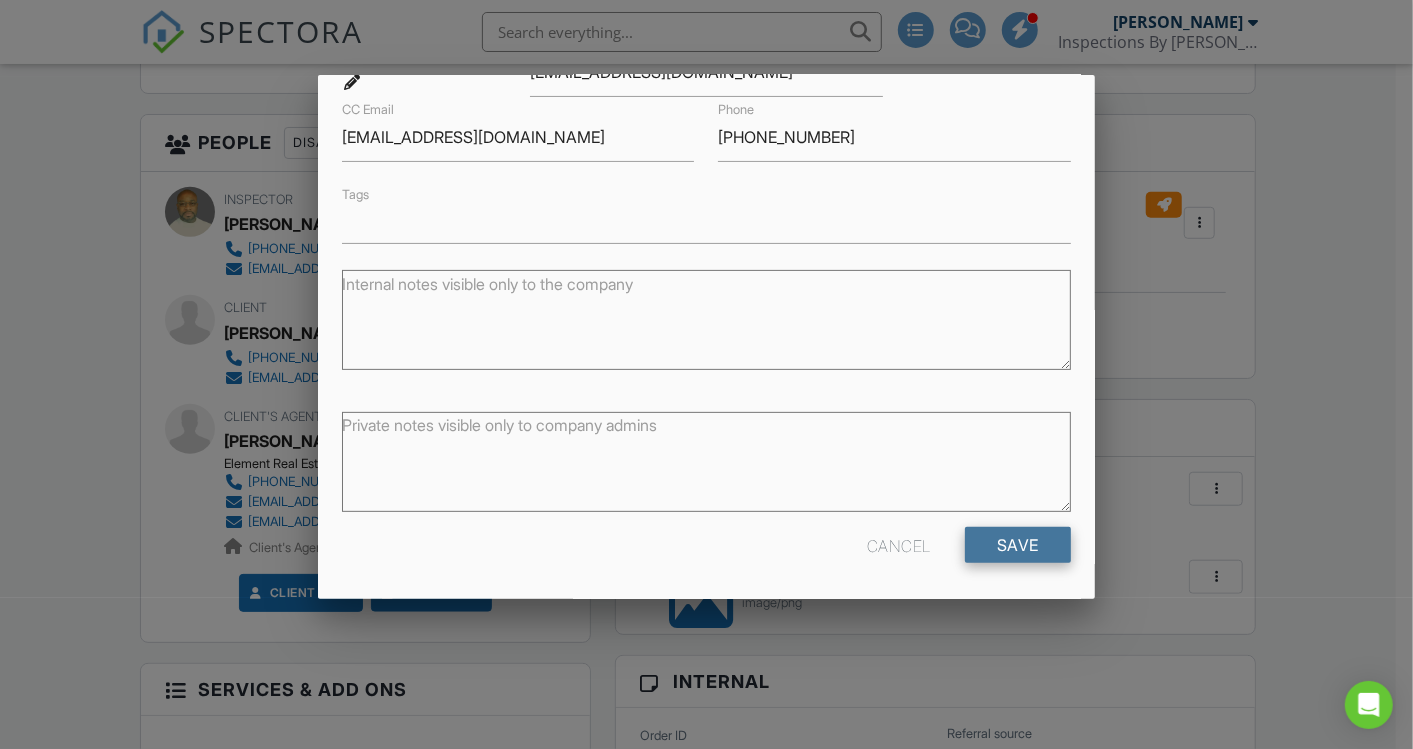 click on "Save" at bounding box center (1018, 545) 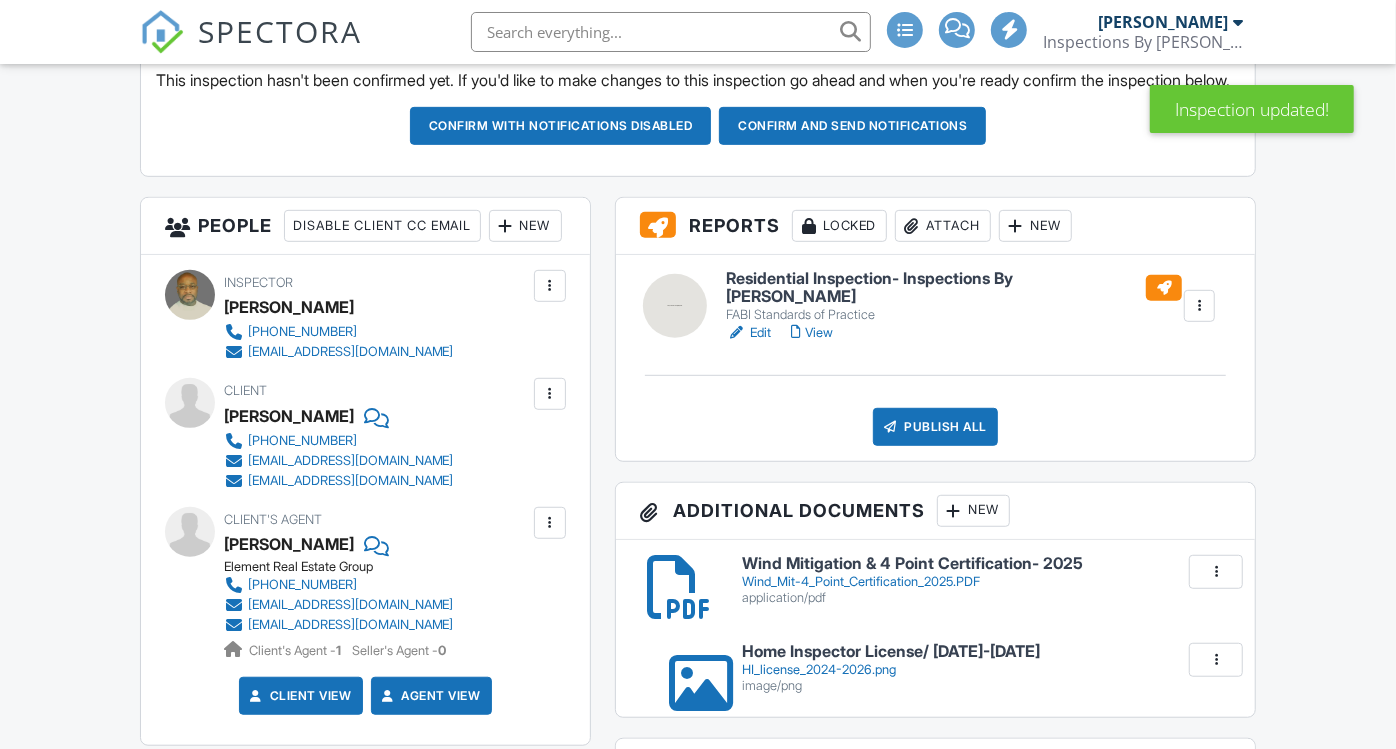 scroll, scrollTop: 666, scrollLeft: 0, axis: vertical 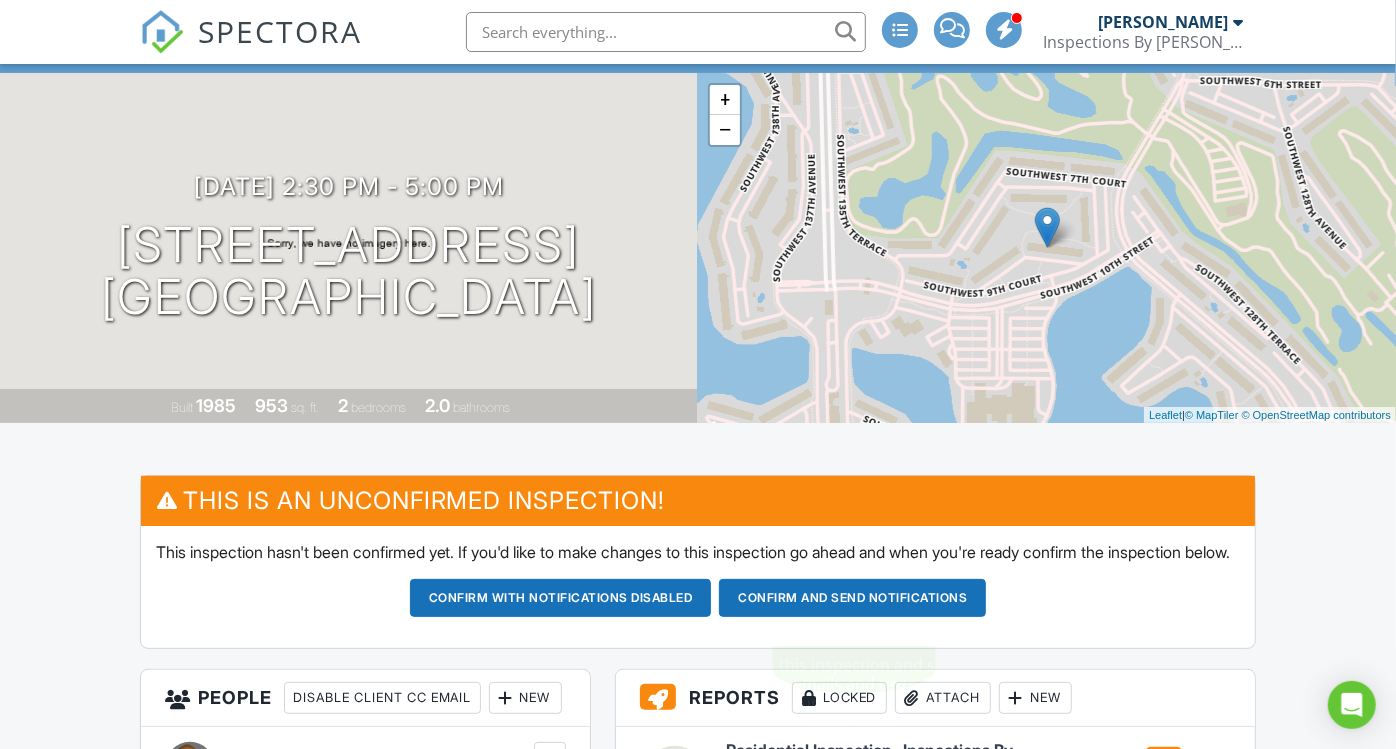 click on "Confirm and send notifications" at bounding box center (561, 598) 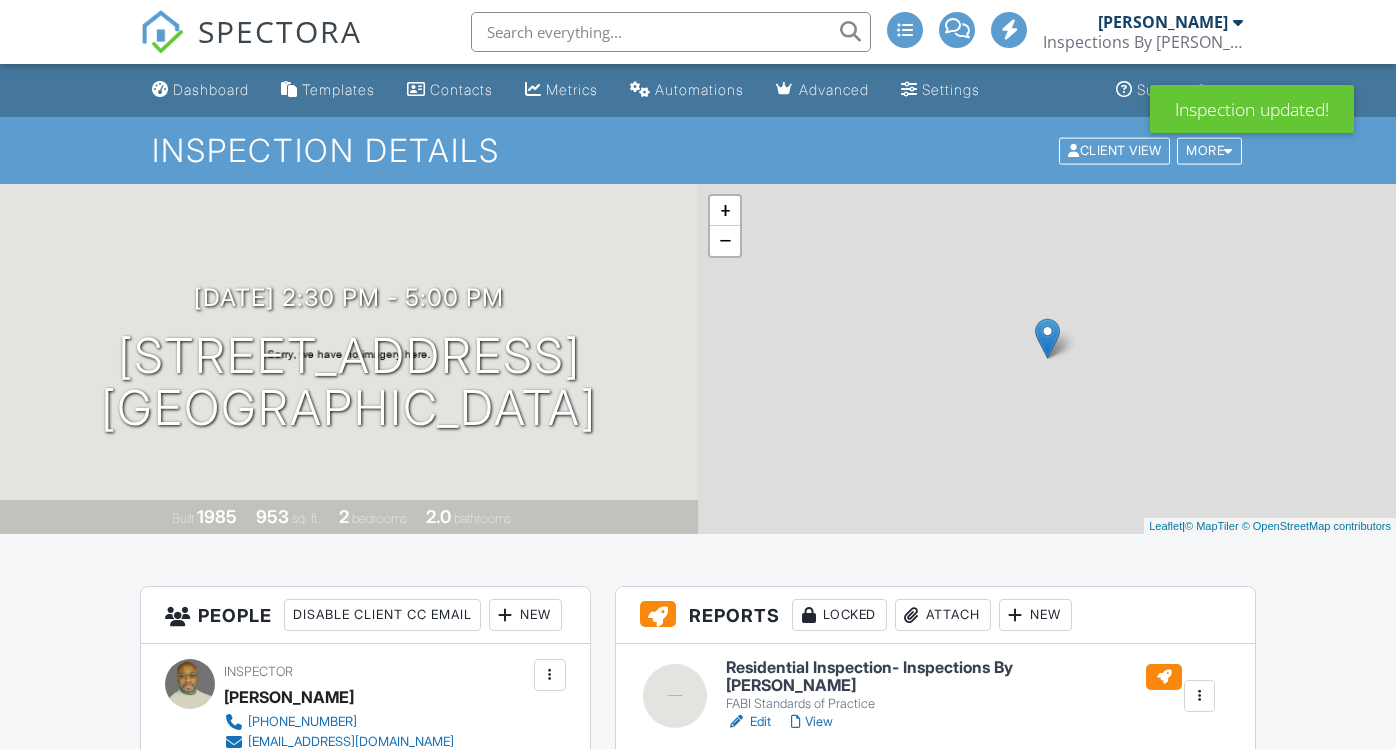 scroll, scrollTop: 0, scrollLeft: 0, axis: both 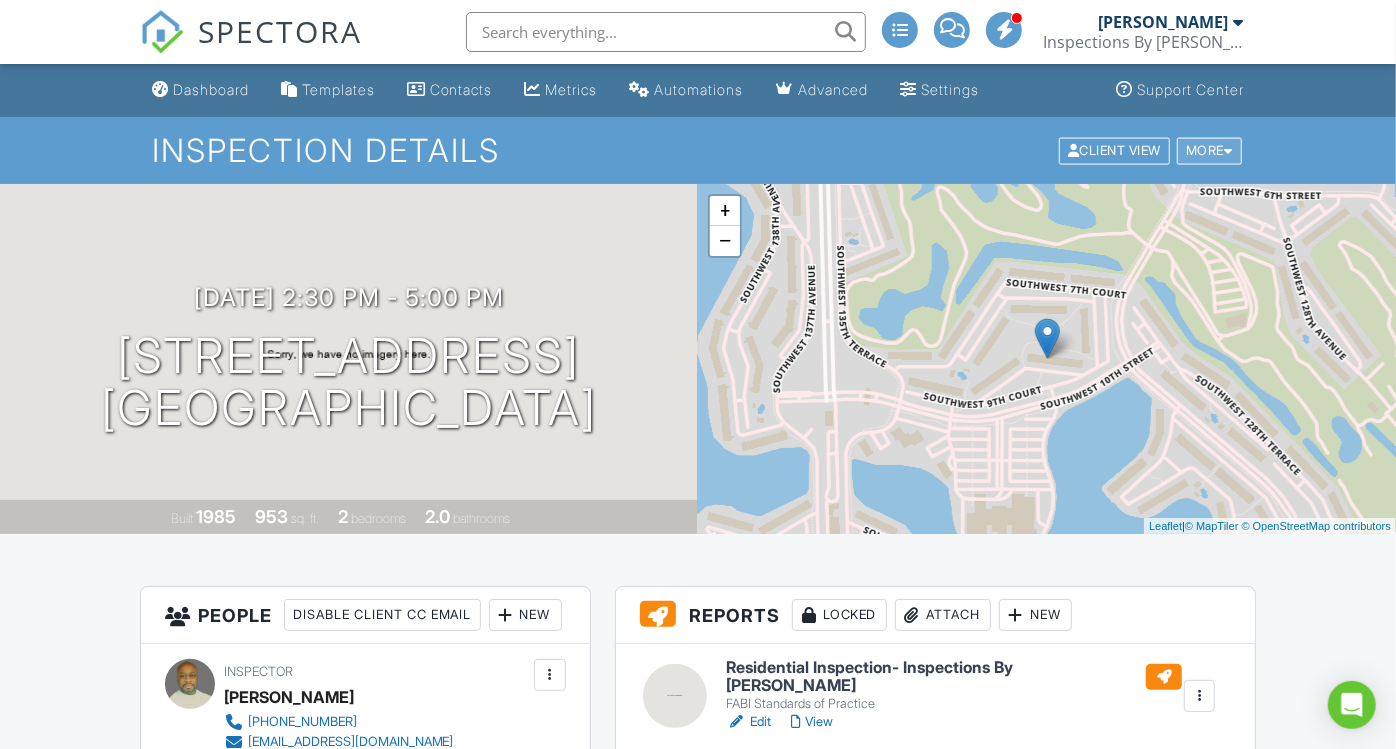 click on "More" at bounding box center (1209, 150) 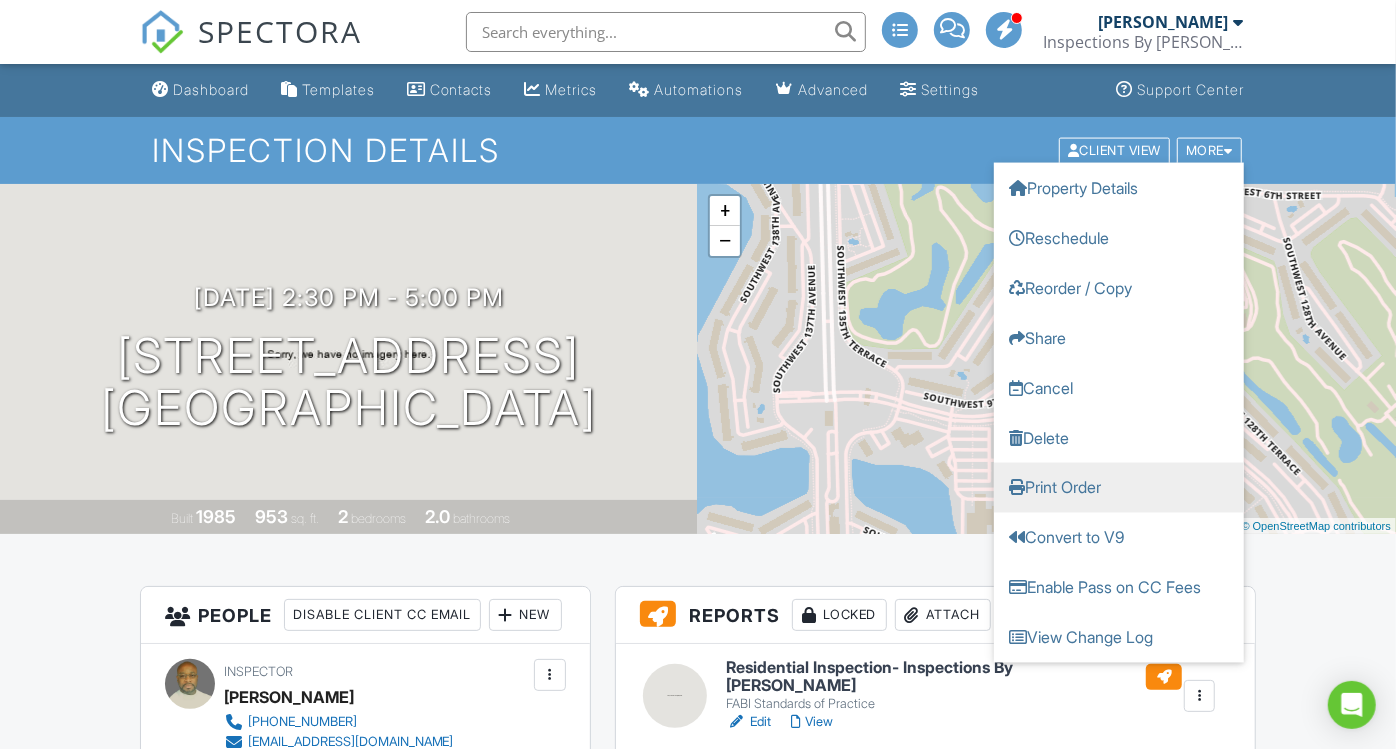 click on "Print Order" at bounding box center [1119, 487] 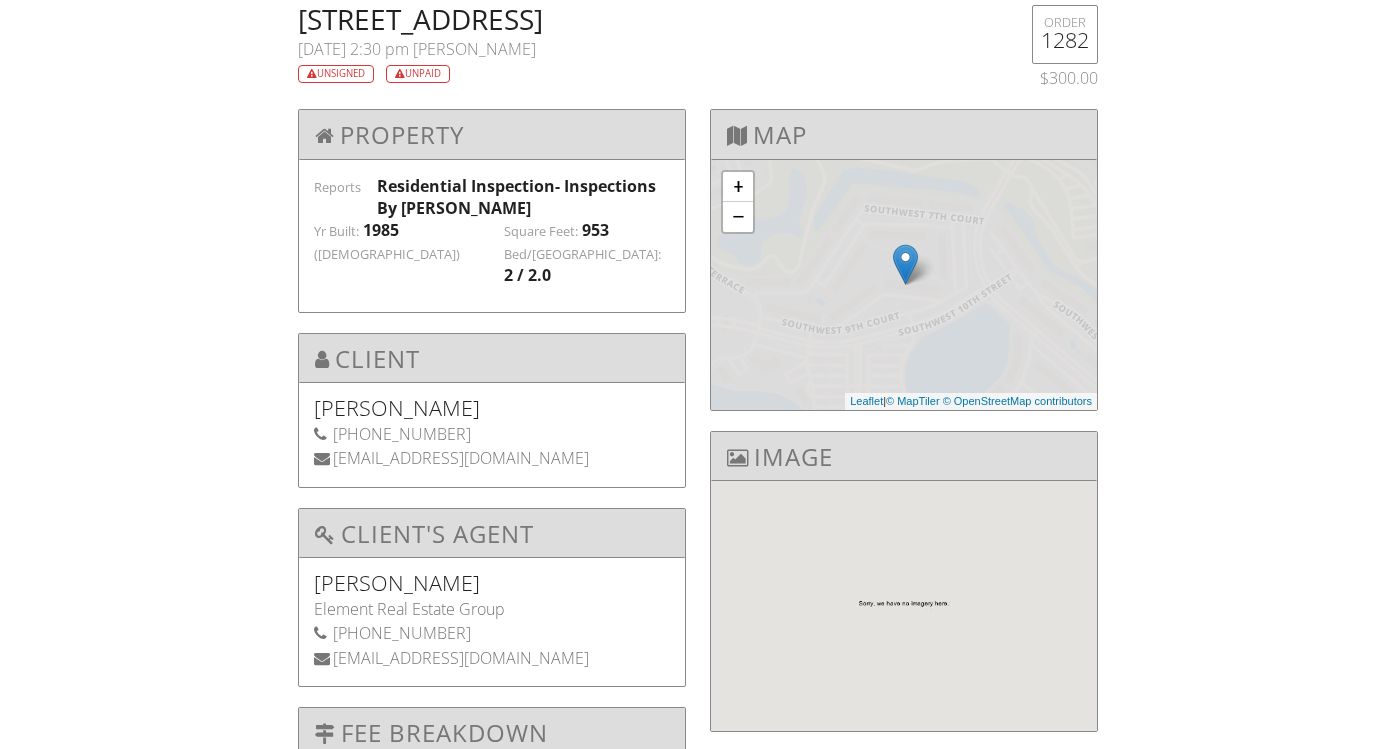 scroll, scrollTop: 0, scrollLeft: 0, axis: both 